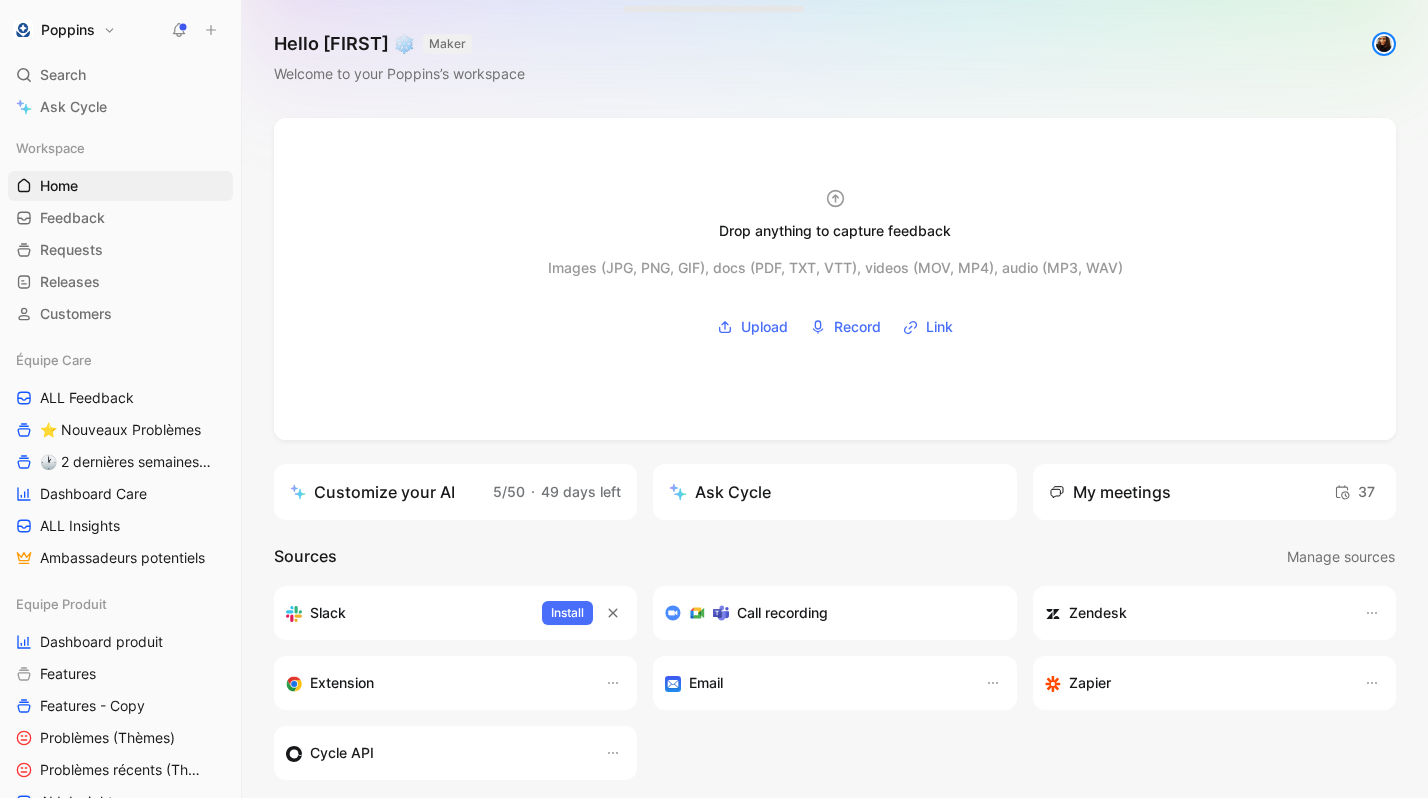 scroll, scrollTop: 0, scrollLeft: 0, axis: both 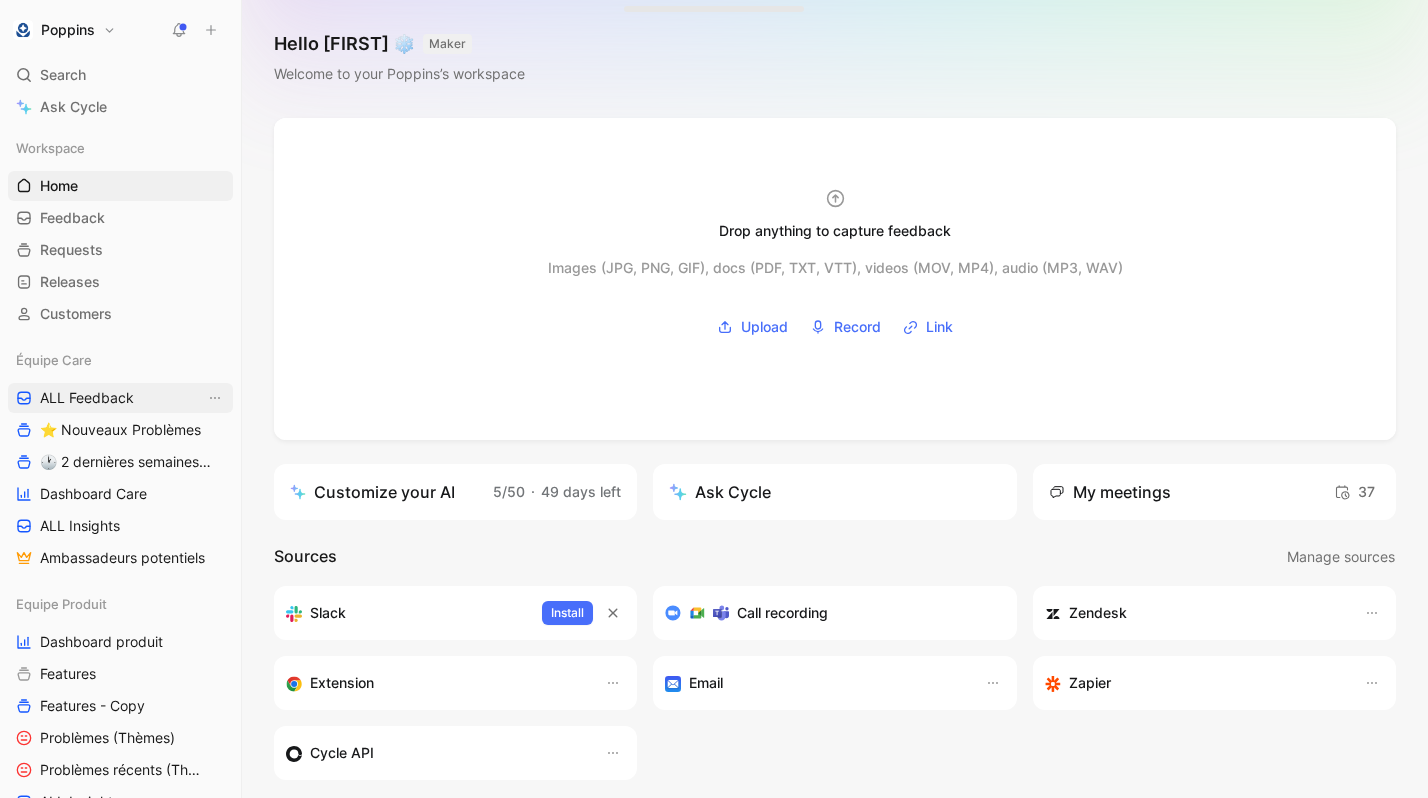 click on "ALL Feedback" at bounding box center [120, 398] 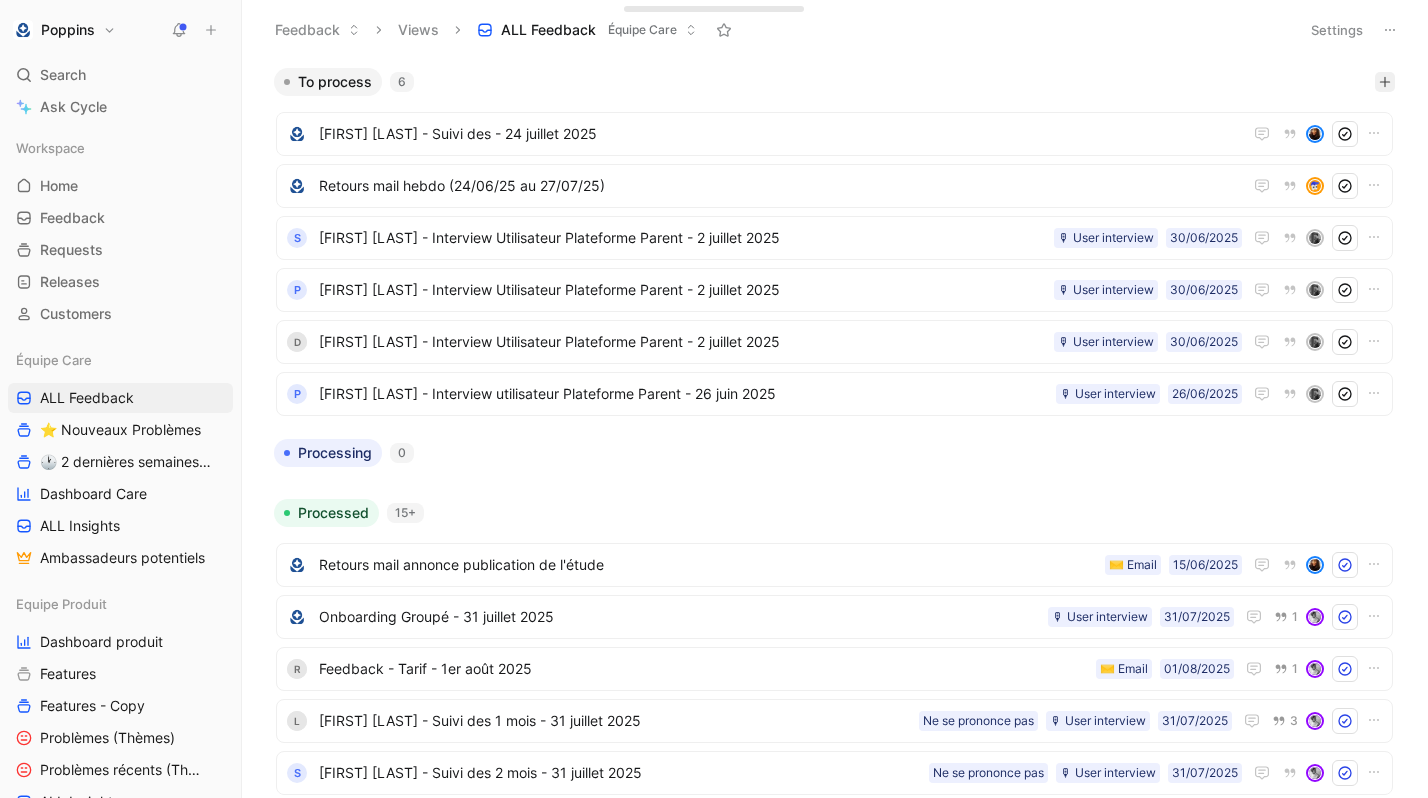 click 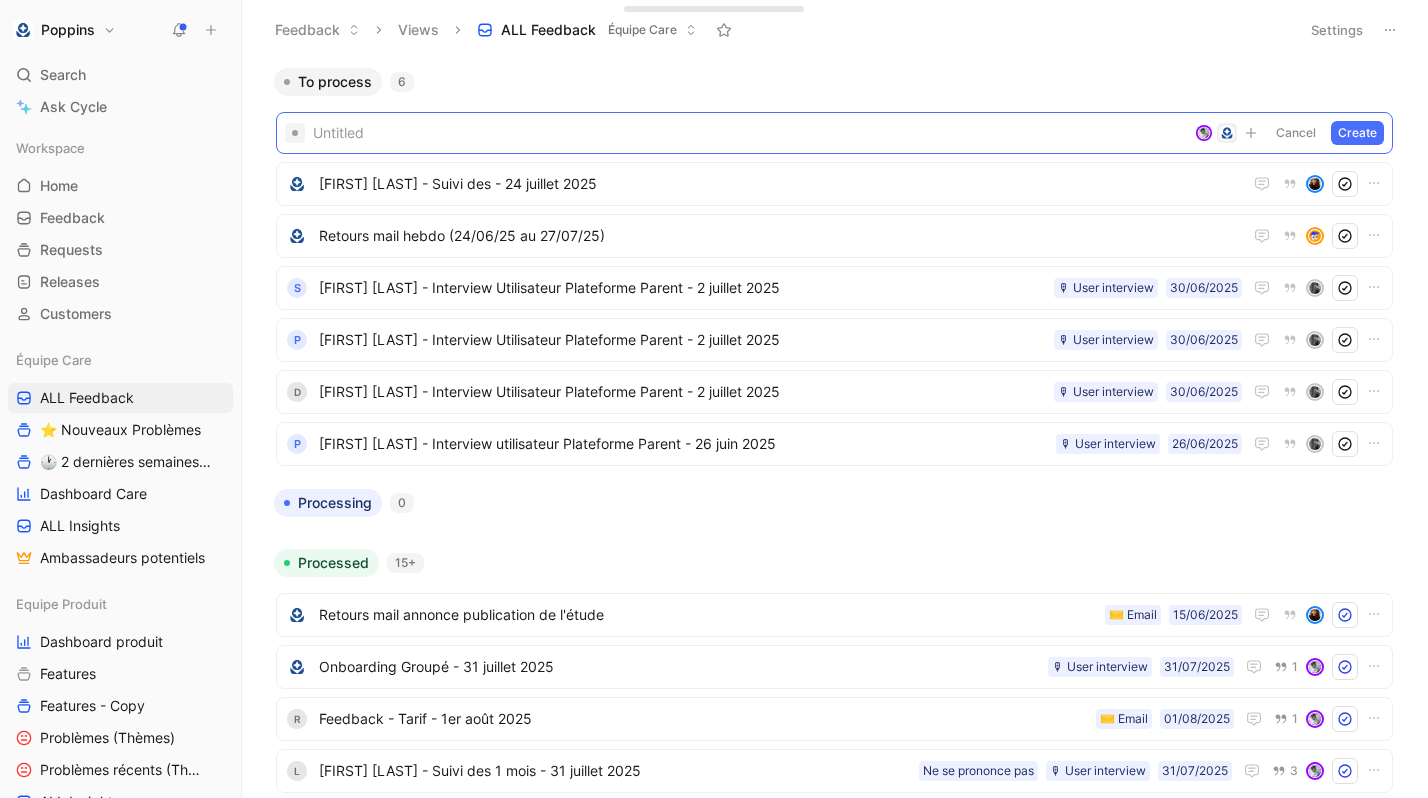 paste 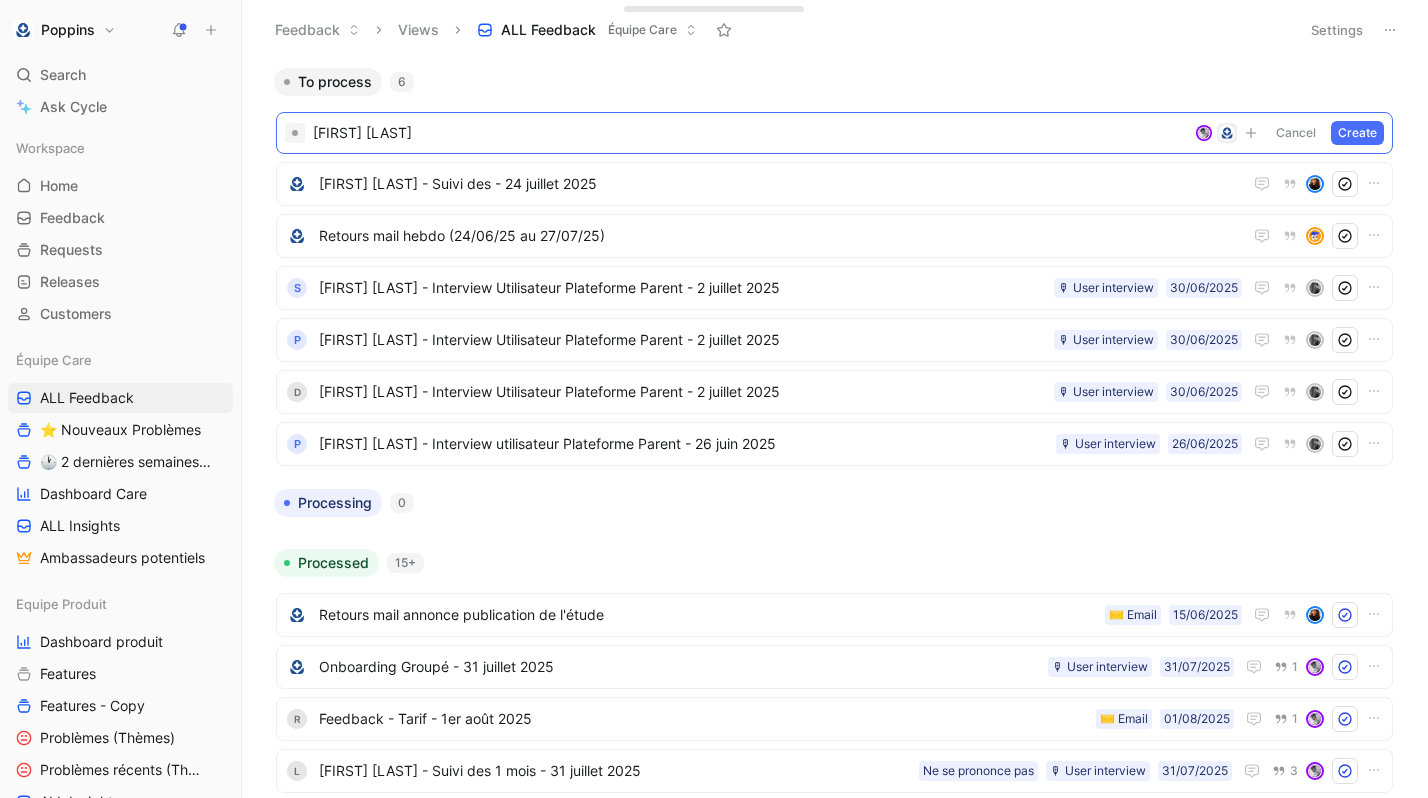 type 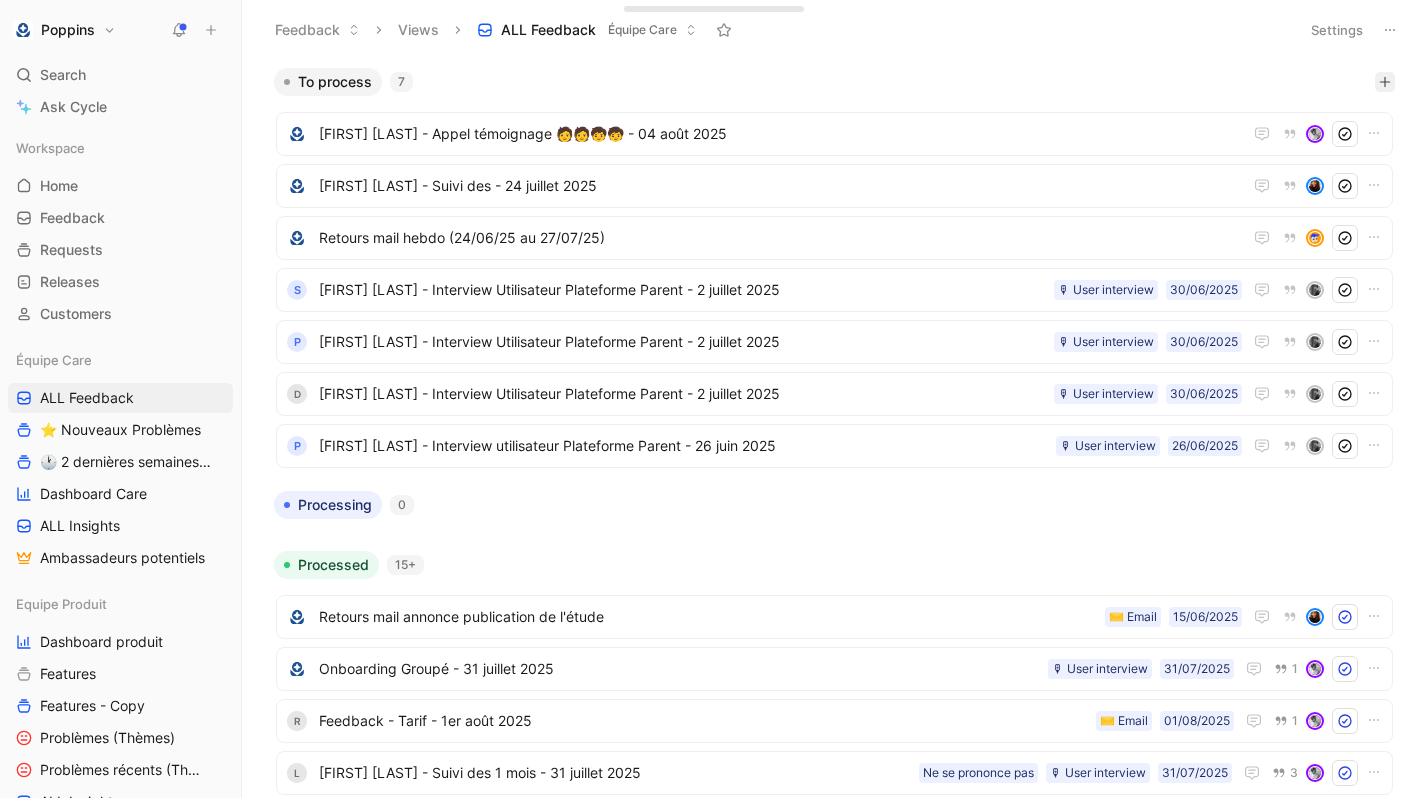 click 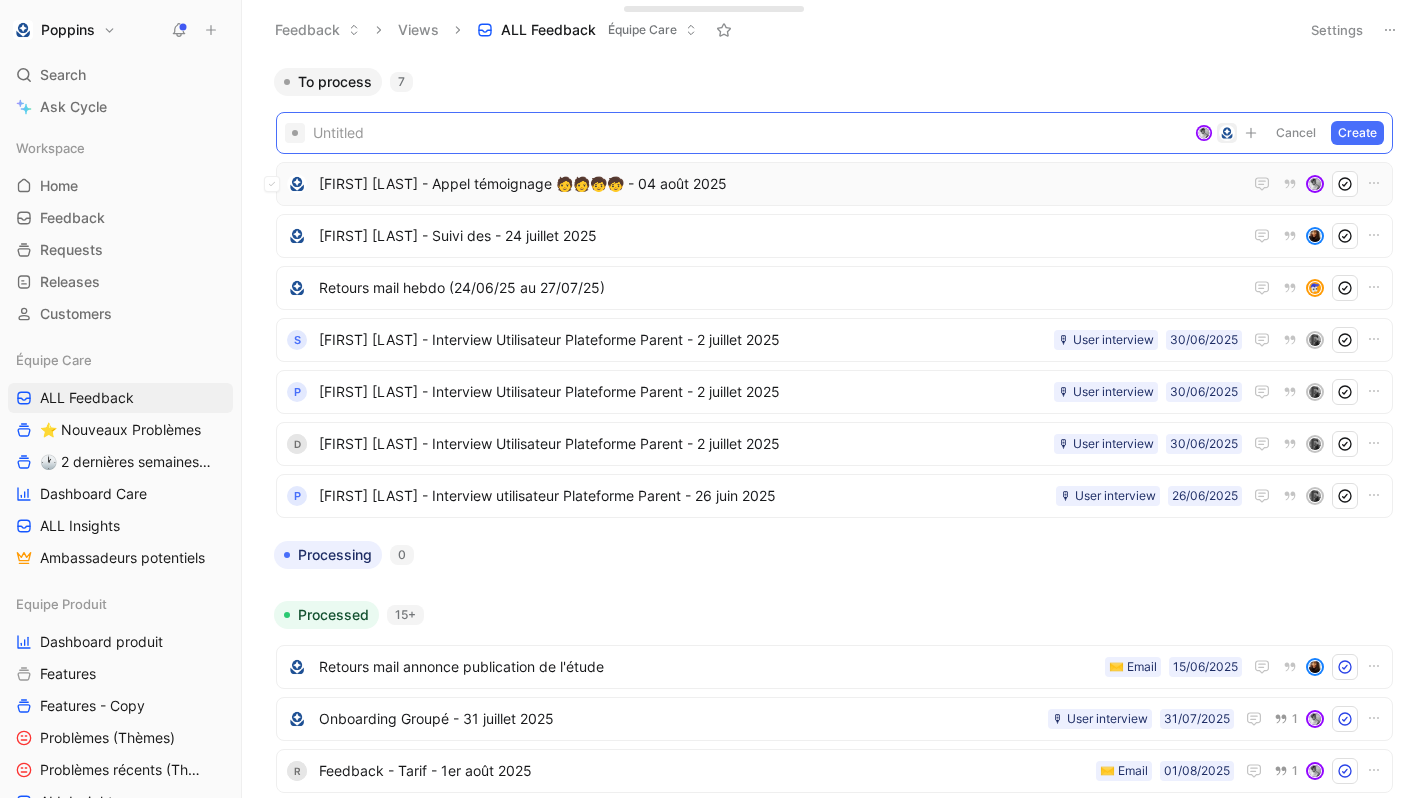click on "[FIRST] [LAST] - Appel témoignage 🧑‍🧑‍🧒‍🧒 - 04 août 2025" at bounding box center (780, 184) 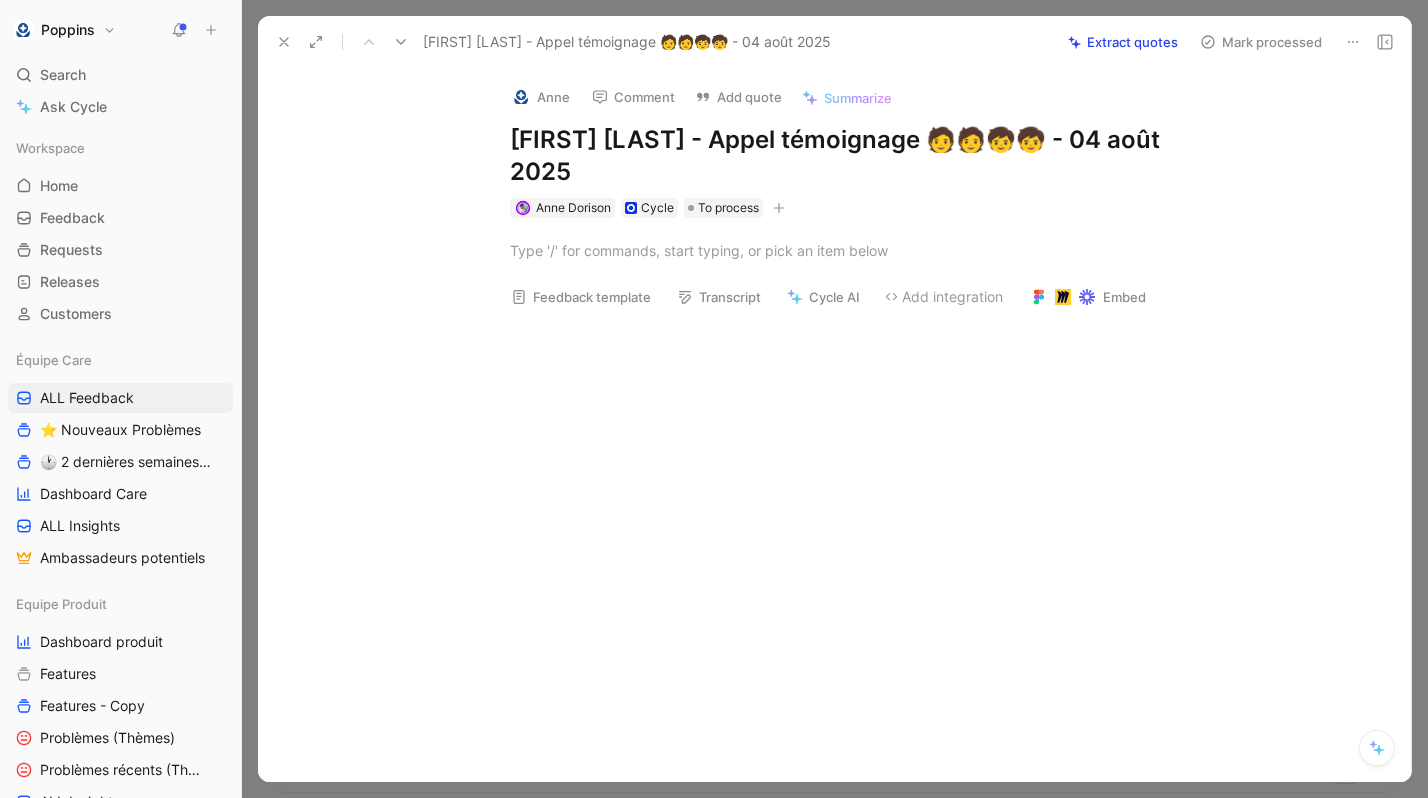 click at bounding box center (856, 250) 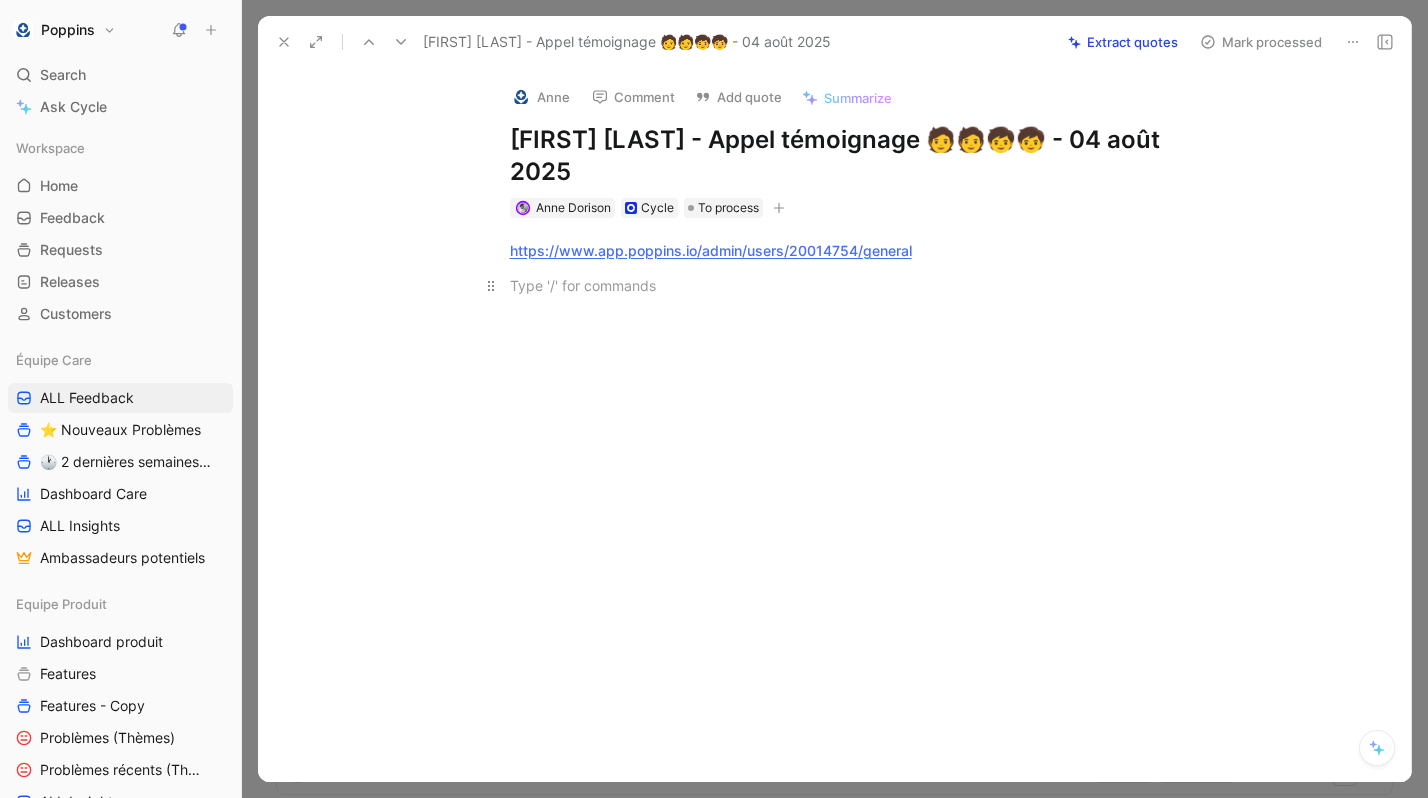 paste 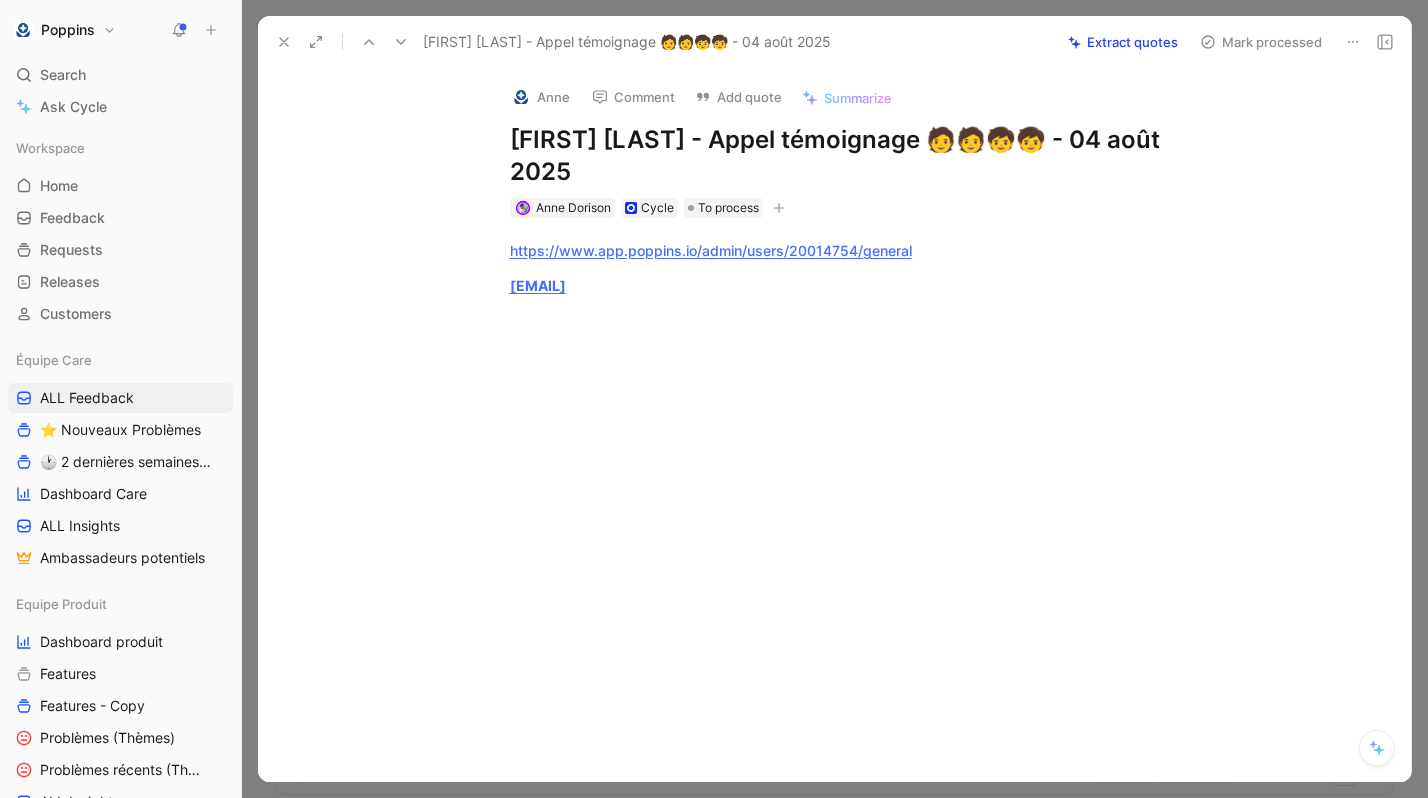 type 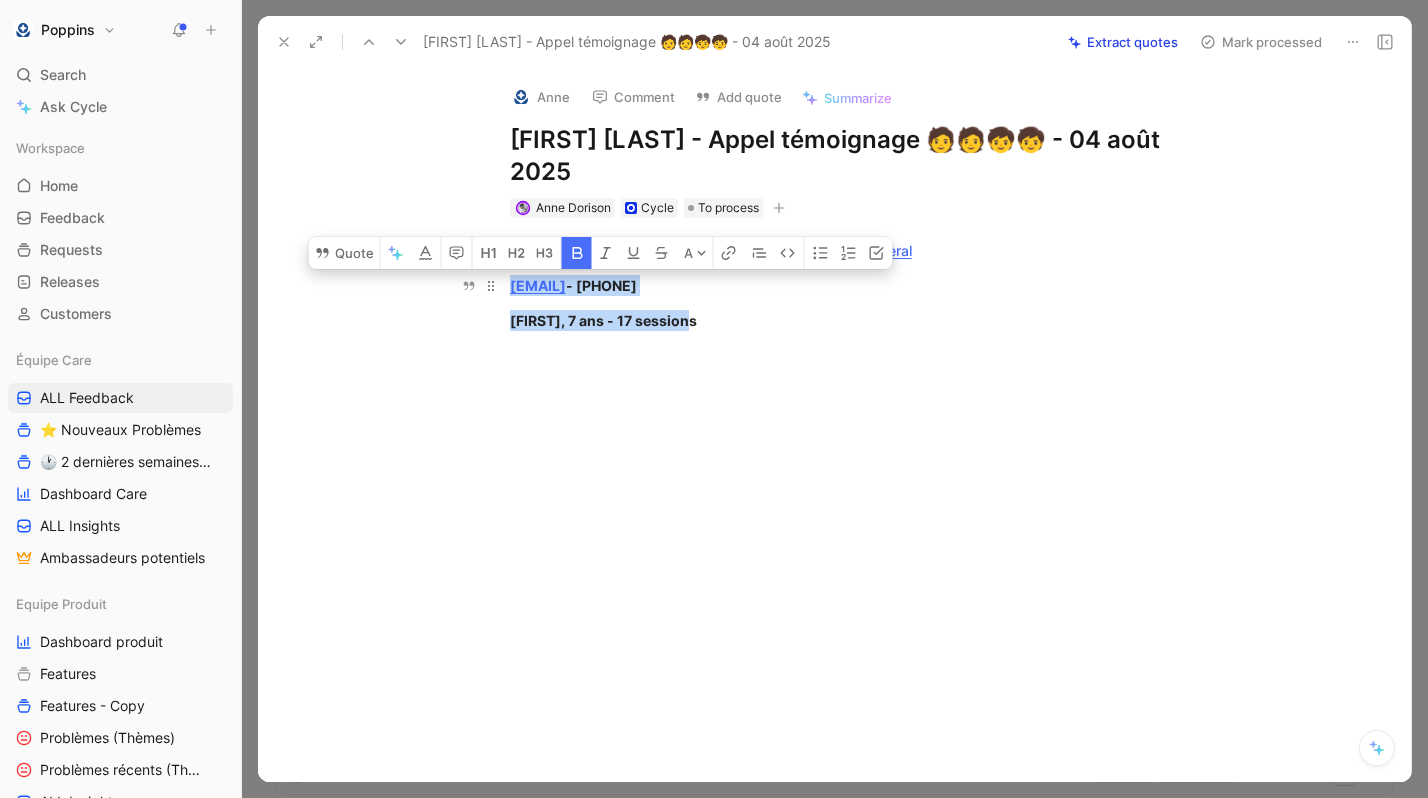 drag, startPoint x: 730, startPoint y: 301, endPoint x: 507, endPoint y: 246, distance: 229.68239 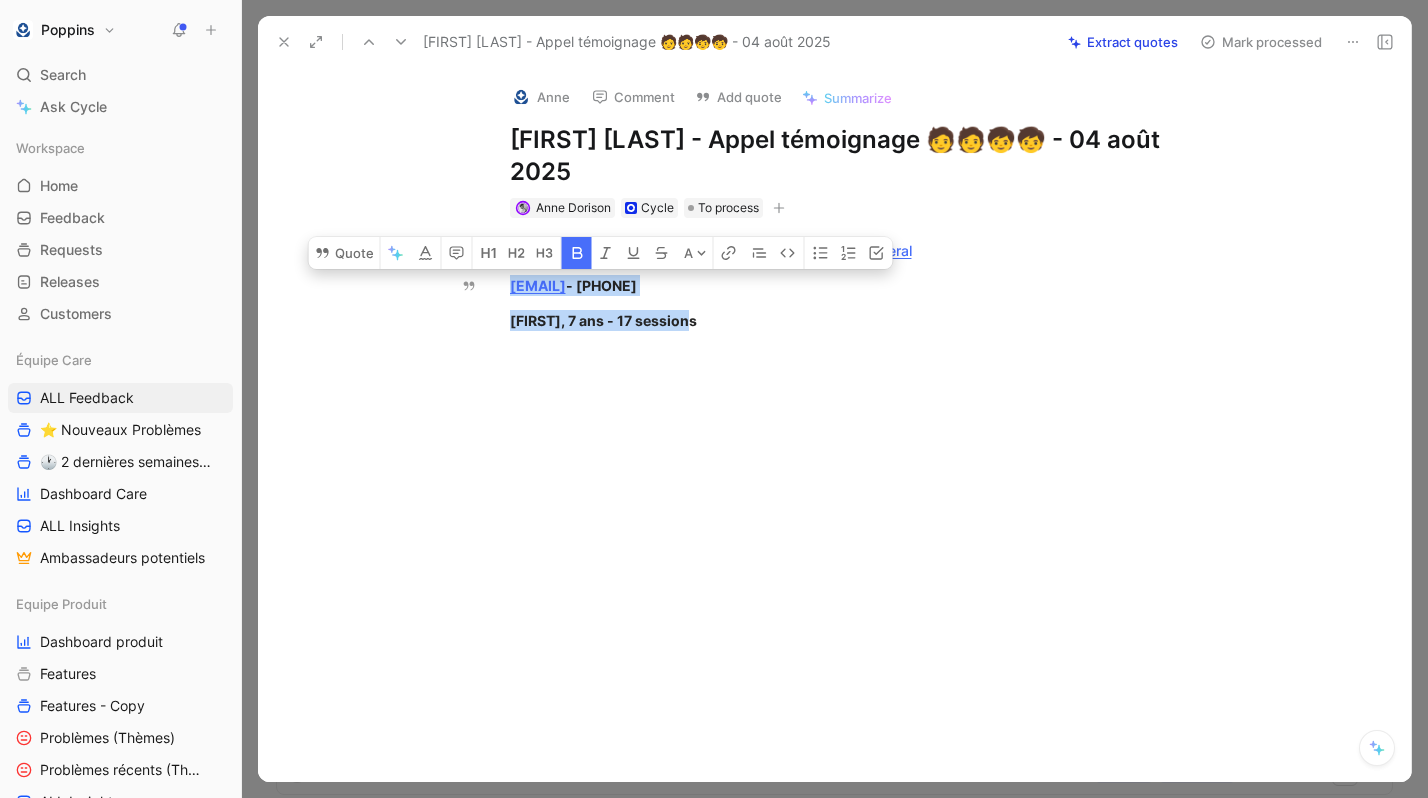click at bounding box center [577, 253] 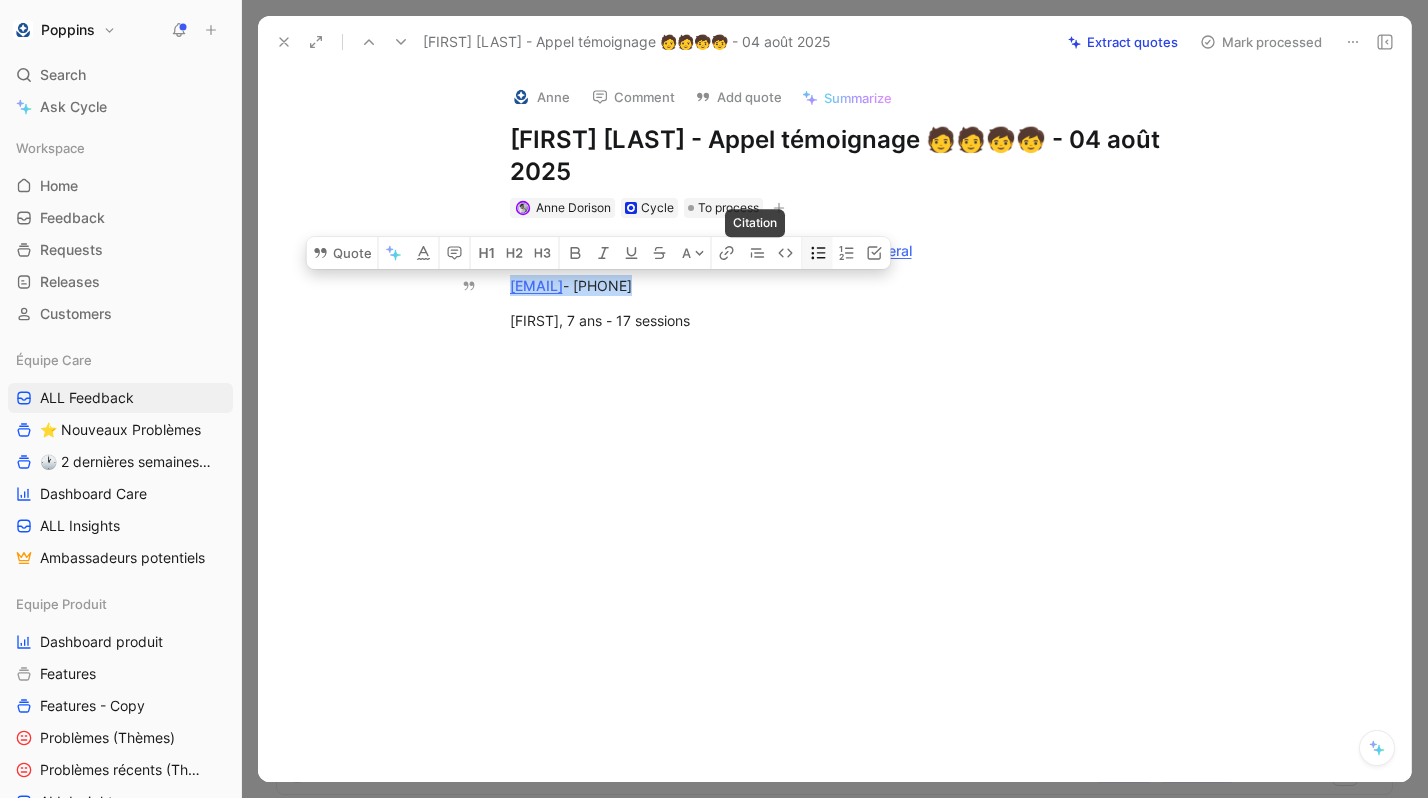 click 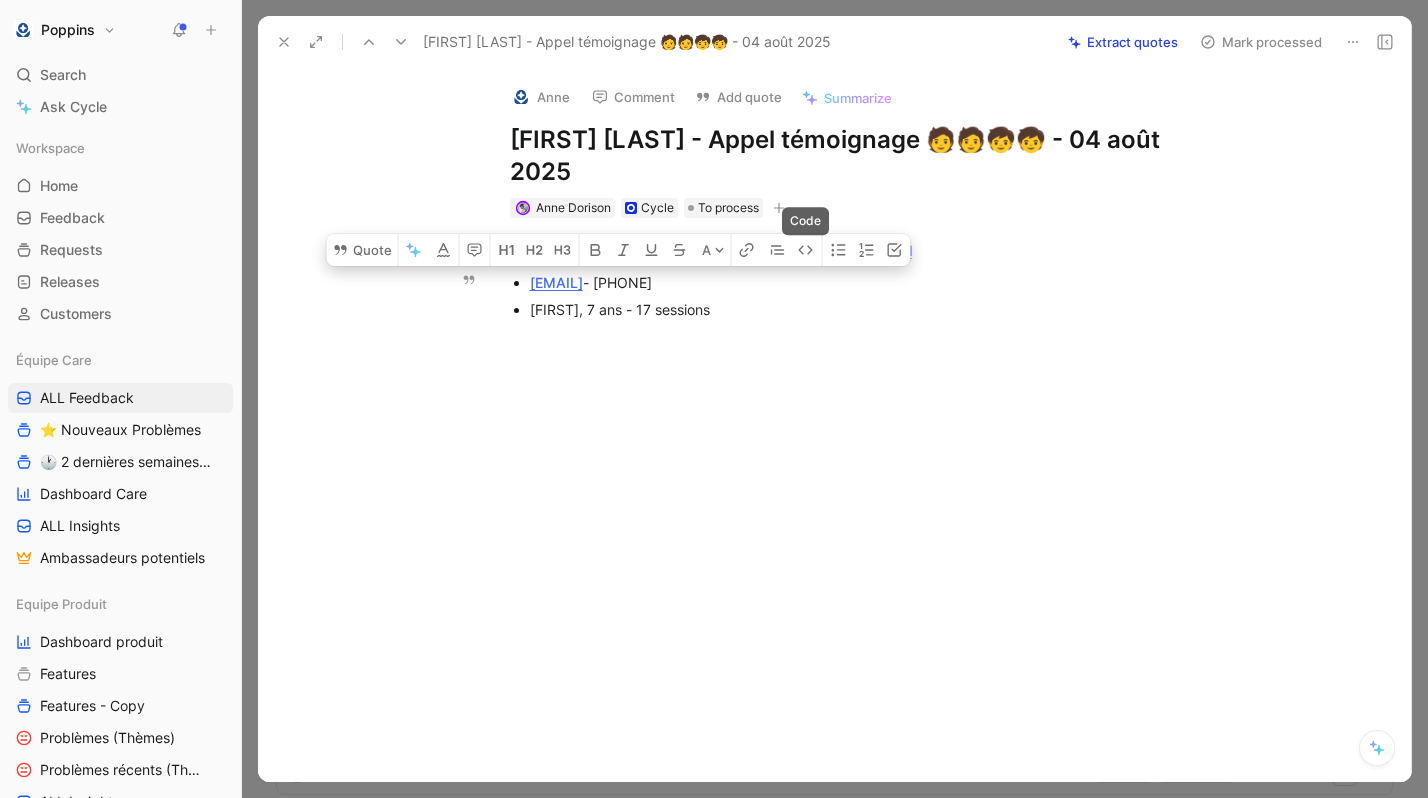 click on "[FIRST], 7 ans - 17 sessions" at bounding box center [866, 309] 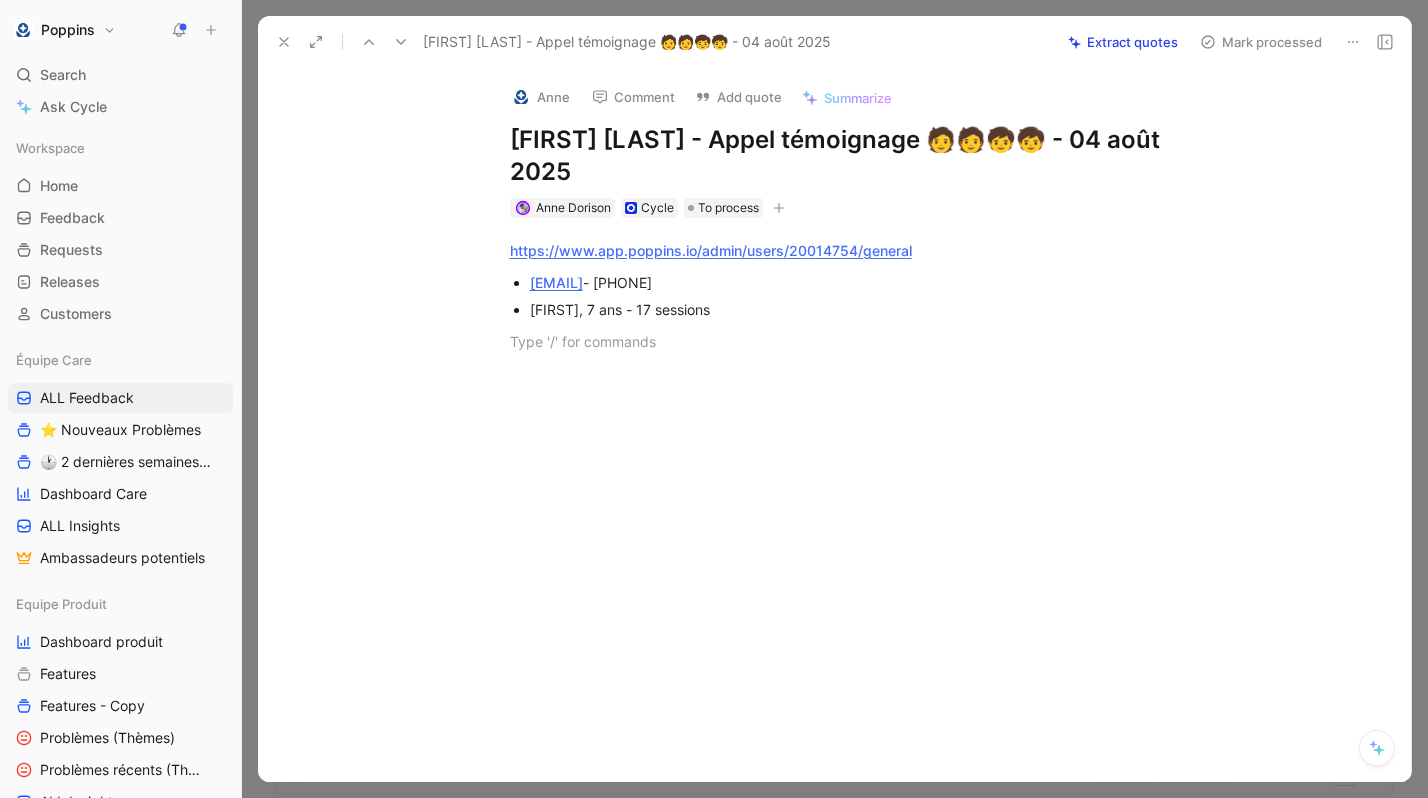 click 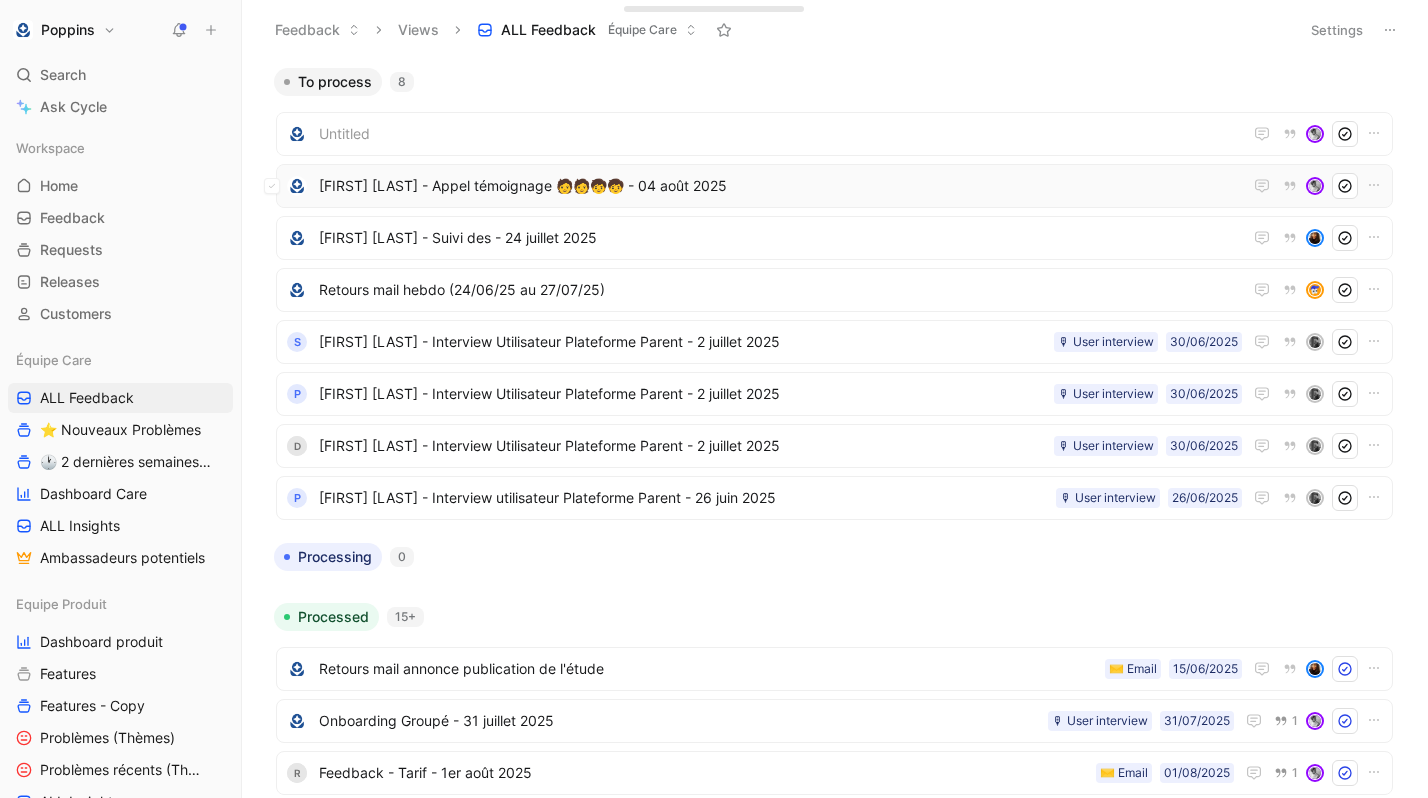 click on "[FIRST] [LAST] - Appel témoignage 🧑‍🧑‍🧒‍🧒 - 04 août 2025" at bounding box center (780, 186) 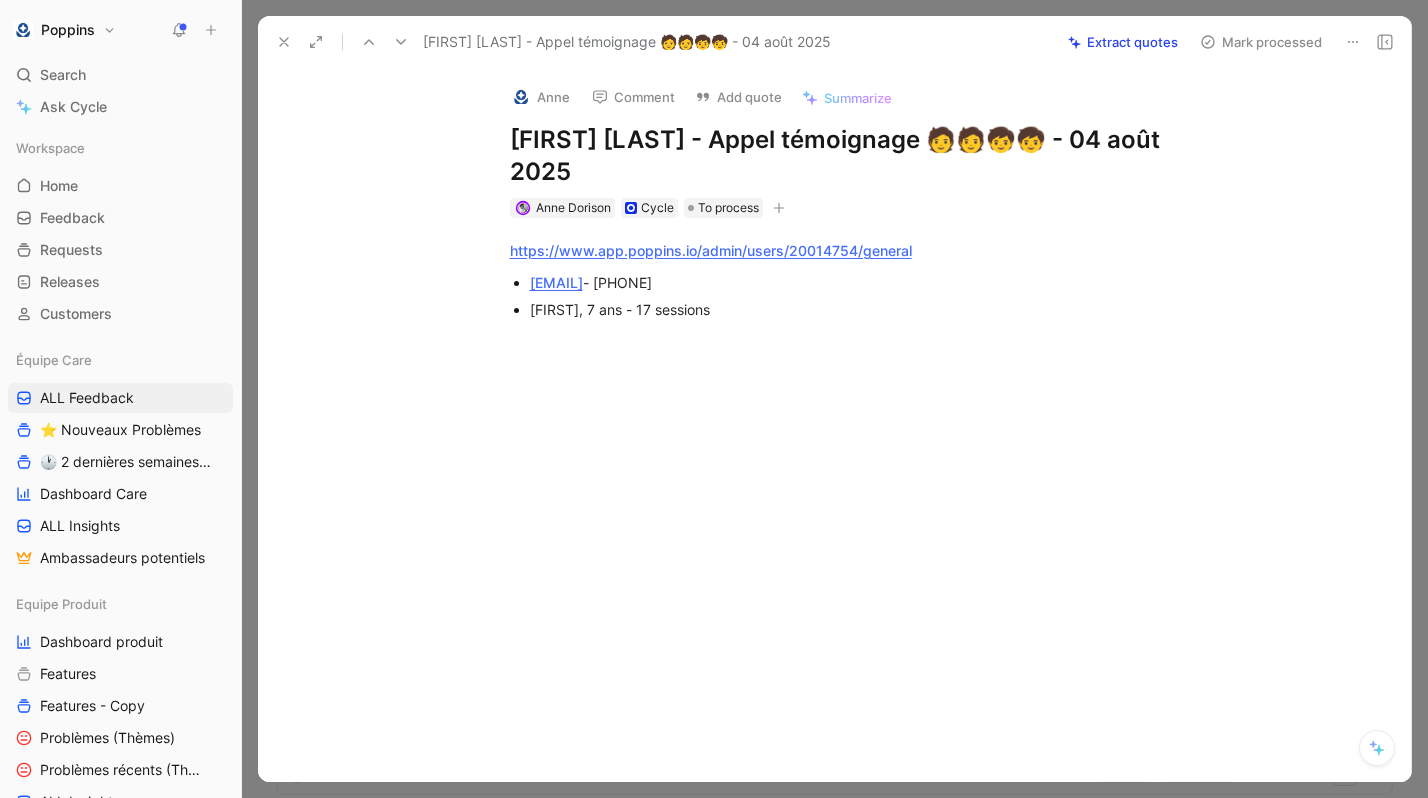 click on "[FIRST] [LAST] - Appel témoignage 🧑‍🧑‍🧒‍🧒 - 04 août 2025" at bounding box center [856, 156] 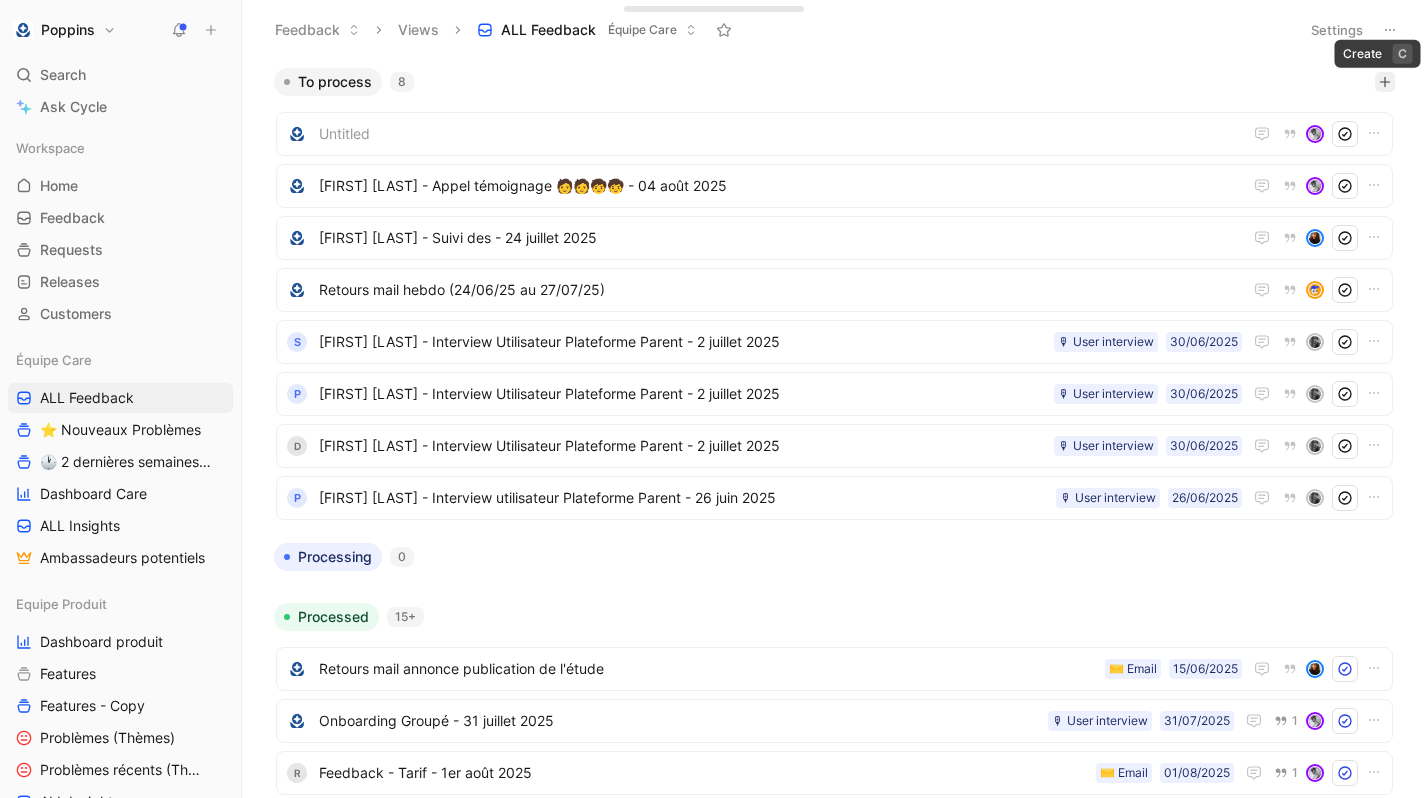 click 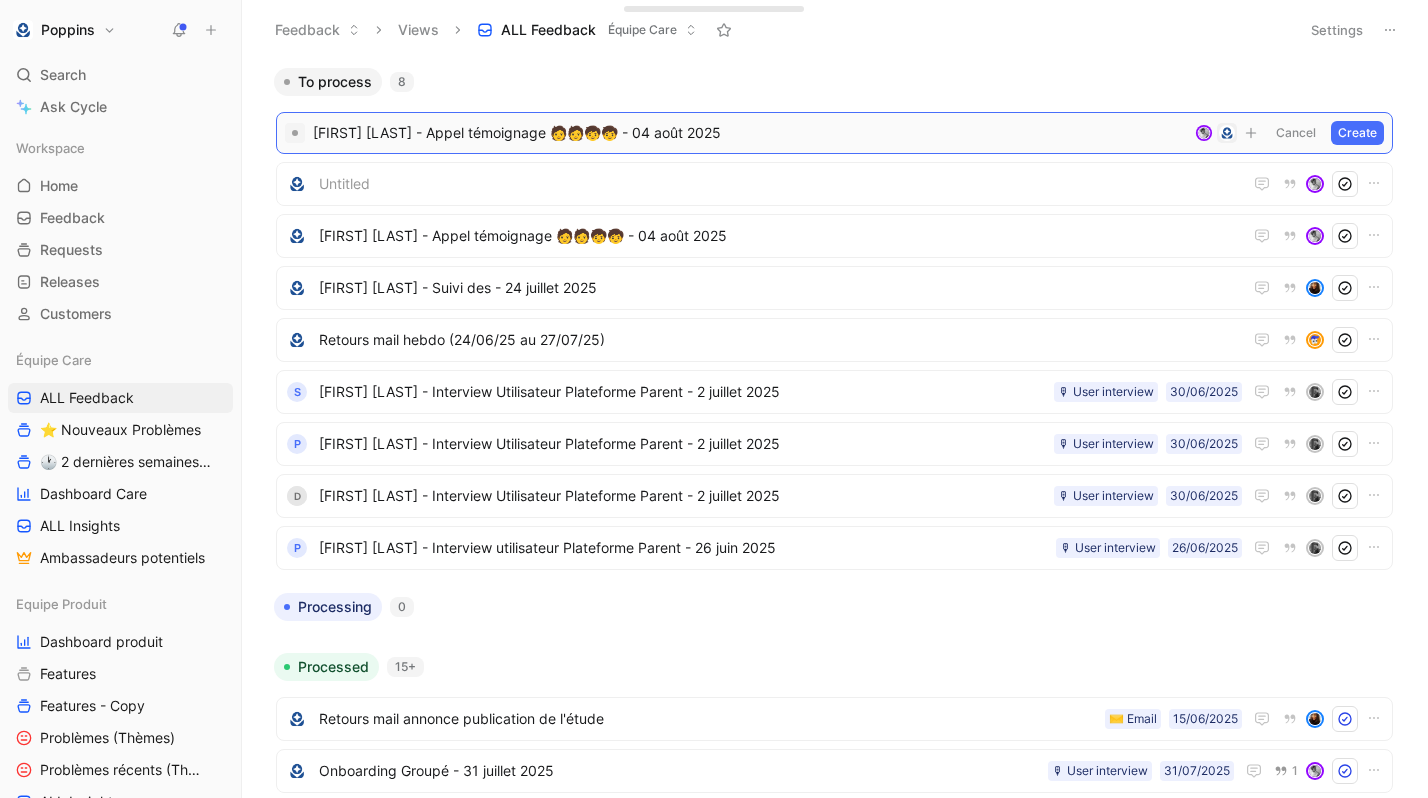 drag, startPoint x: 424, startPoint y: 130, endPoint x: 315, endPoint y: 133, distance: 109.041275 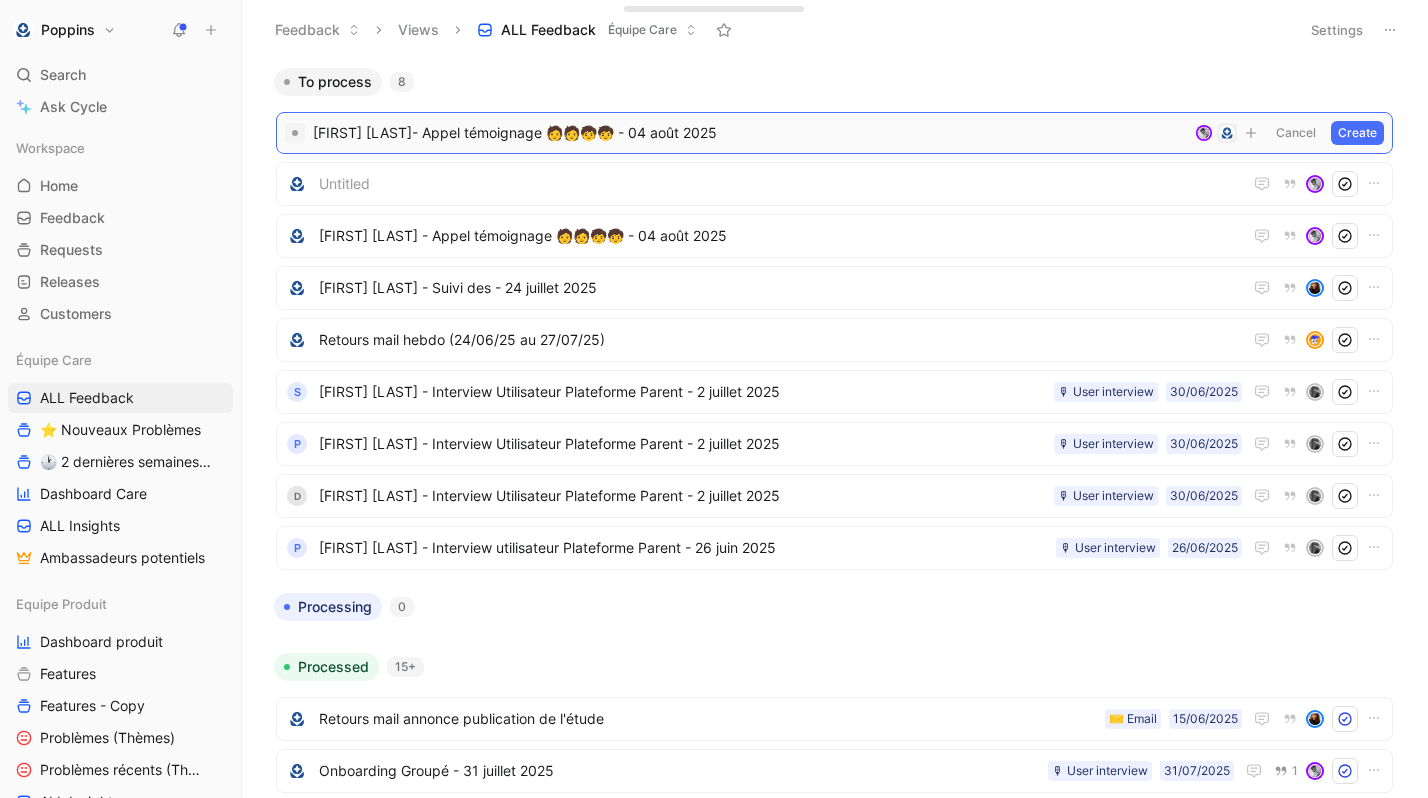type 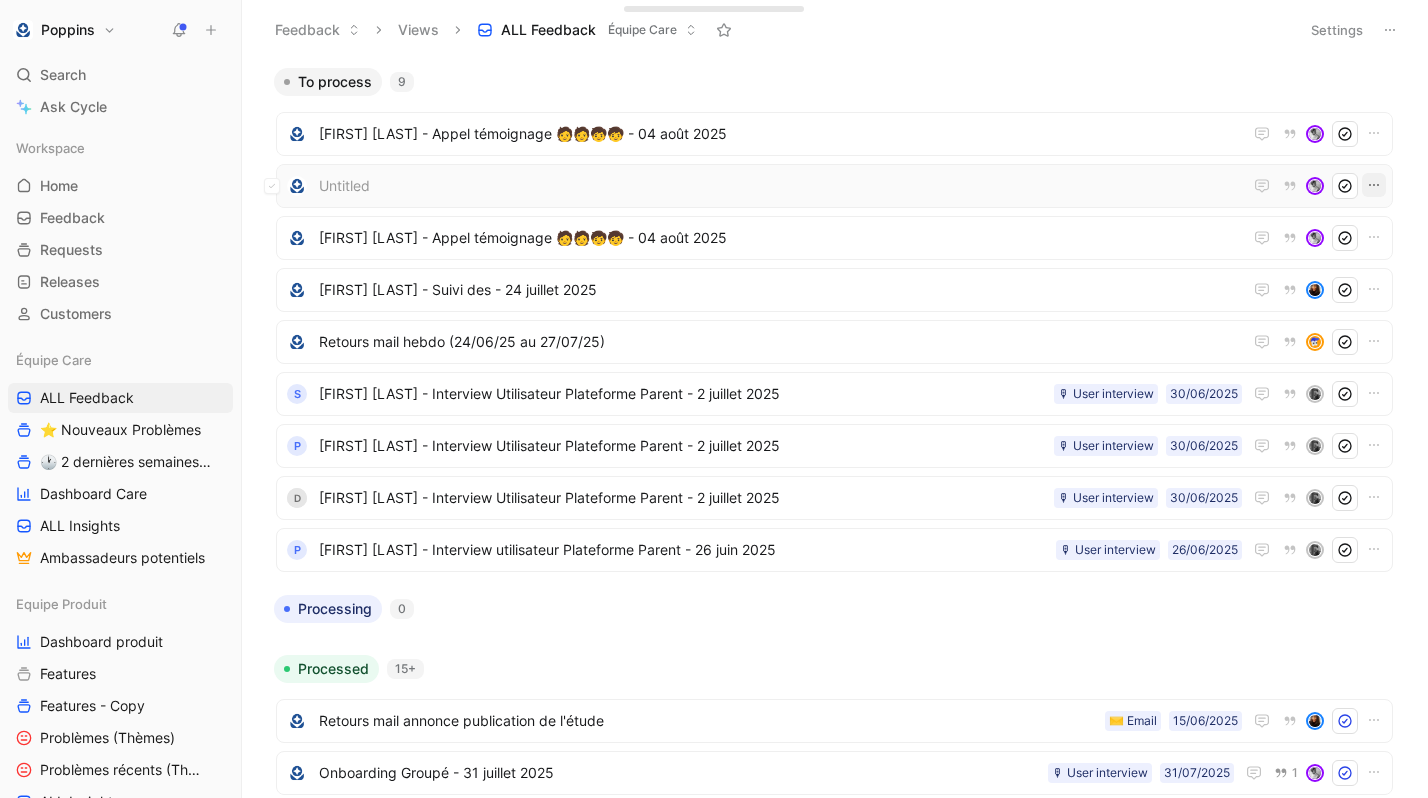click 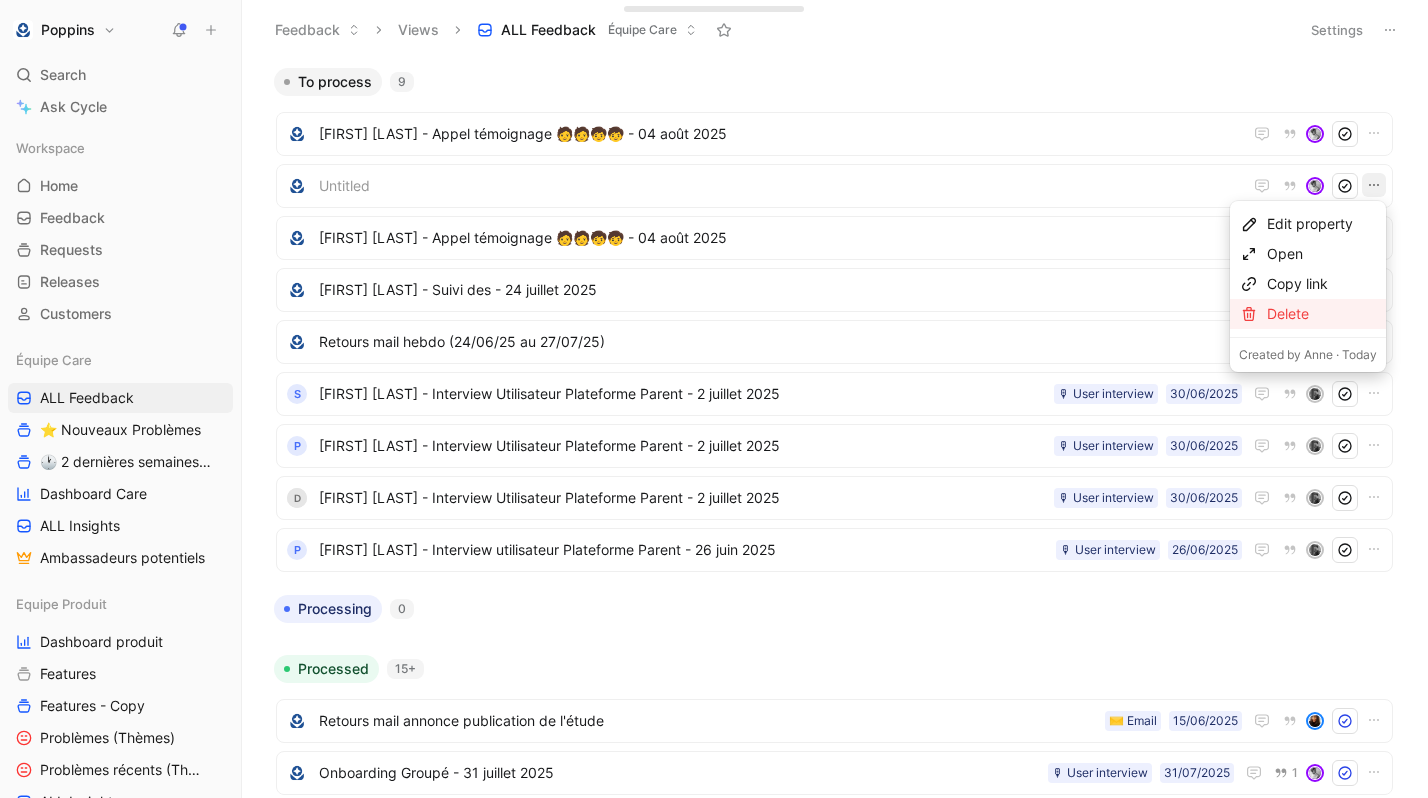 click on "Delete" at bounding box center [1322, 314] 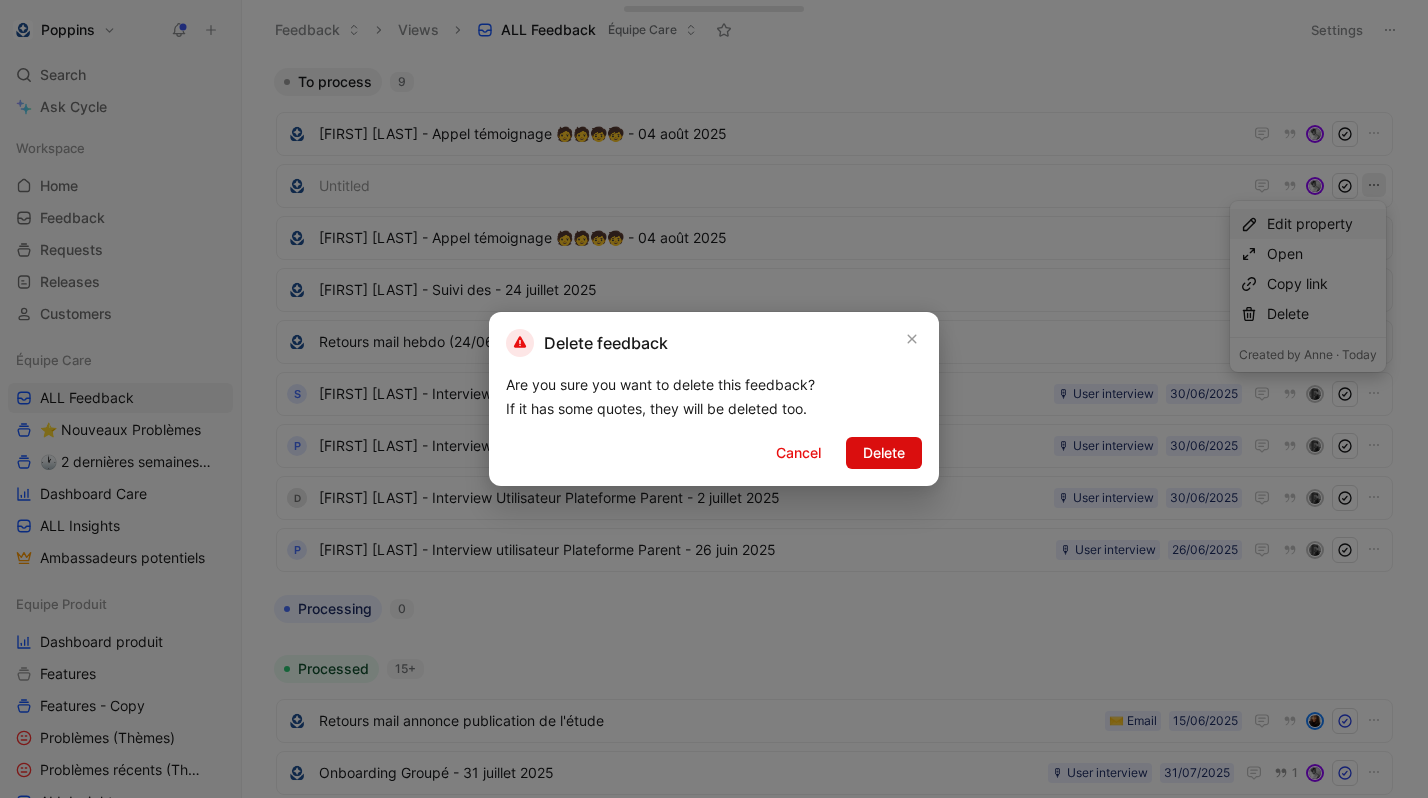 click on "Delete" at bounding box center (884, 453) 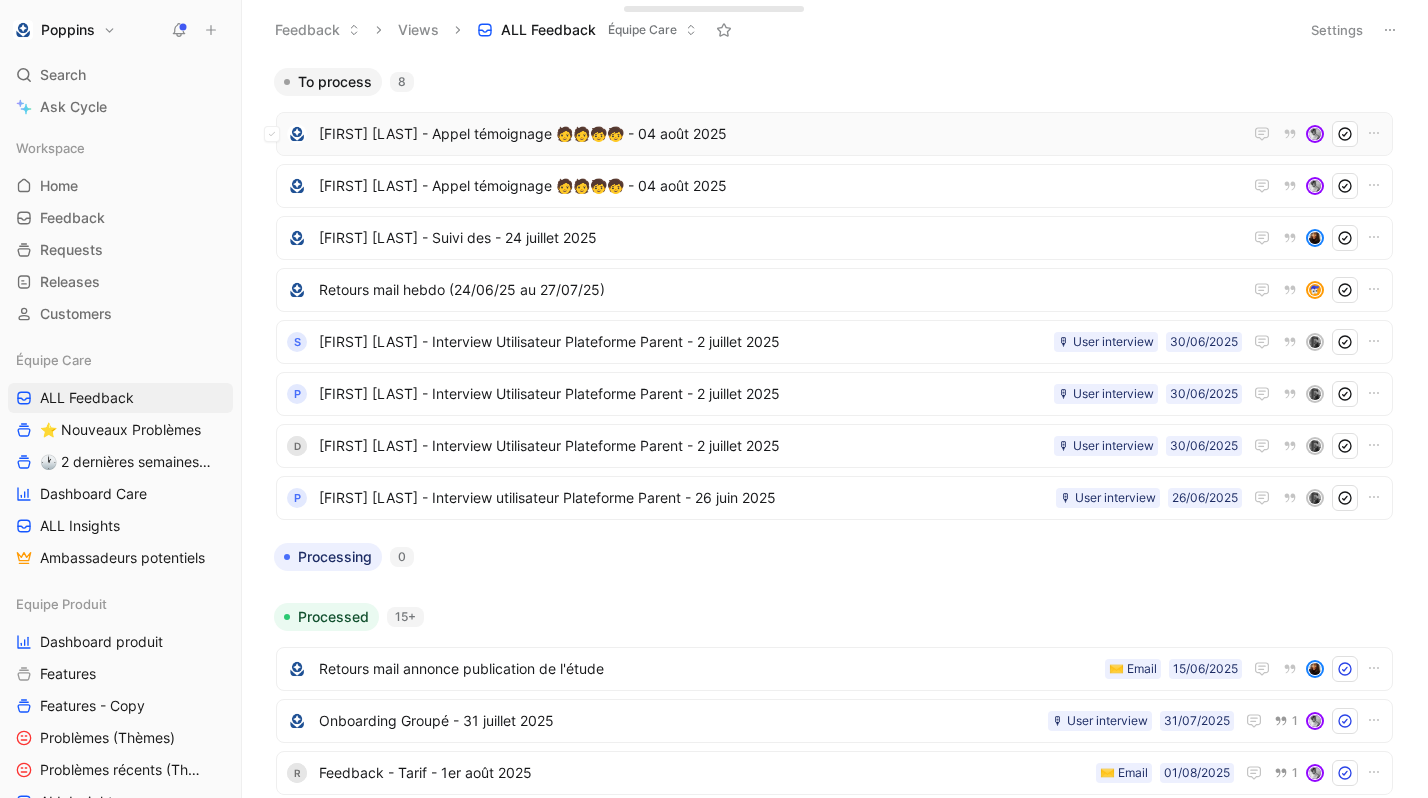 click on "[FIRST] [LAST] - Appel témoignage 🧑‍🧑‍🧒‍🧒 - 04 août 2025" at bounding box center (780, 134) 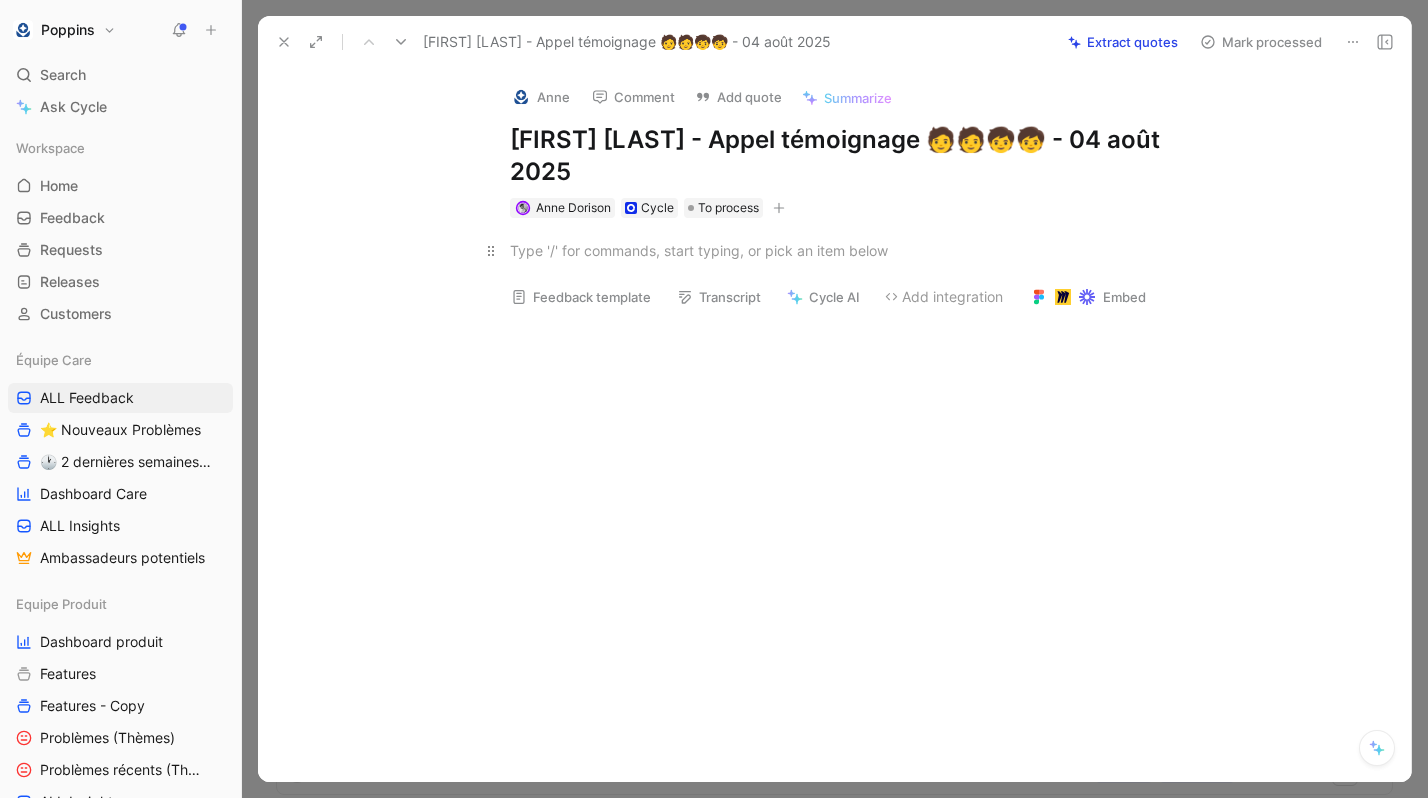 click at bounding box center [856, 250] 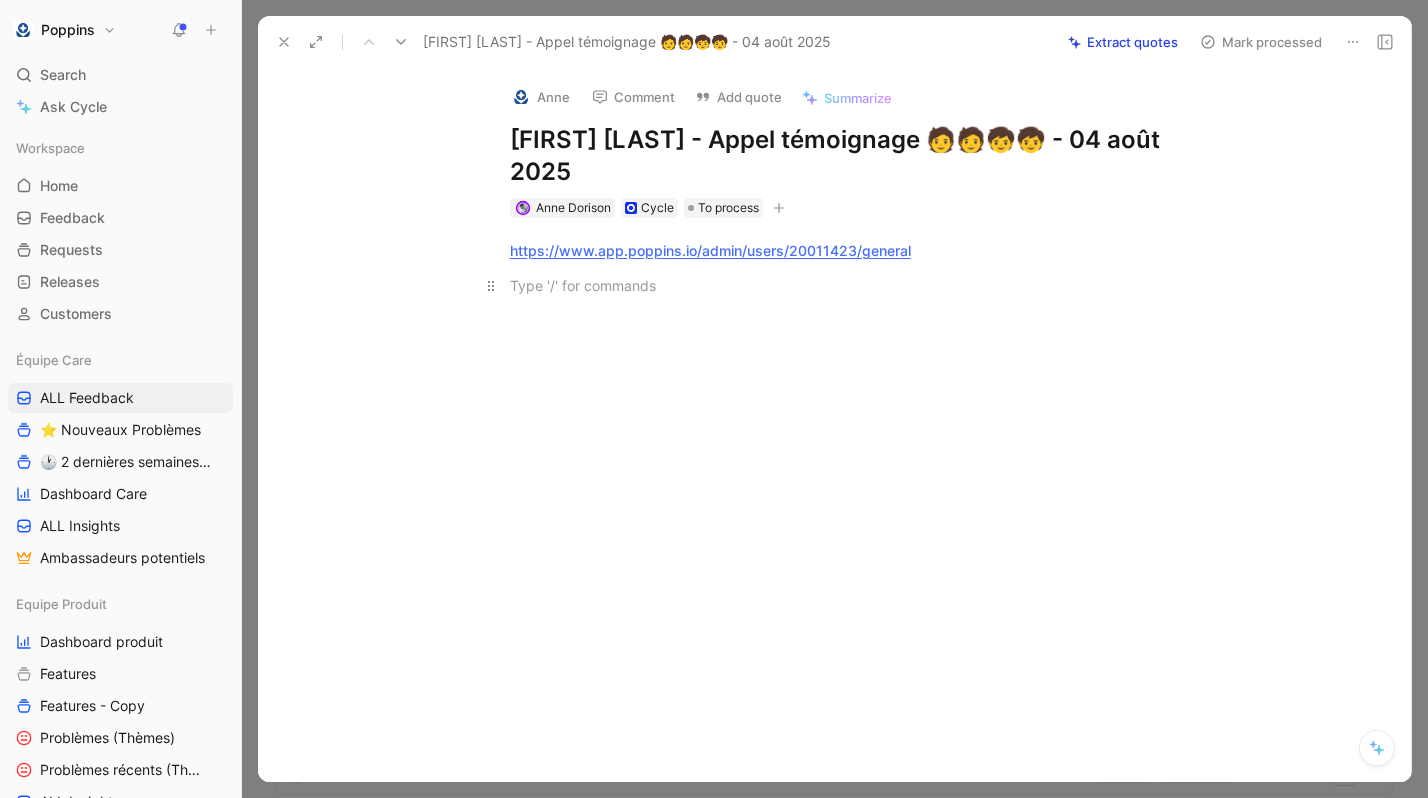 paste 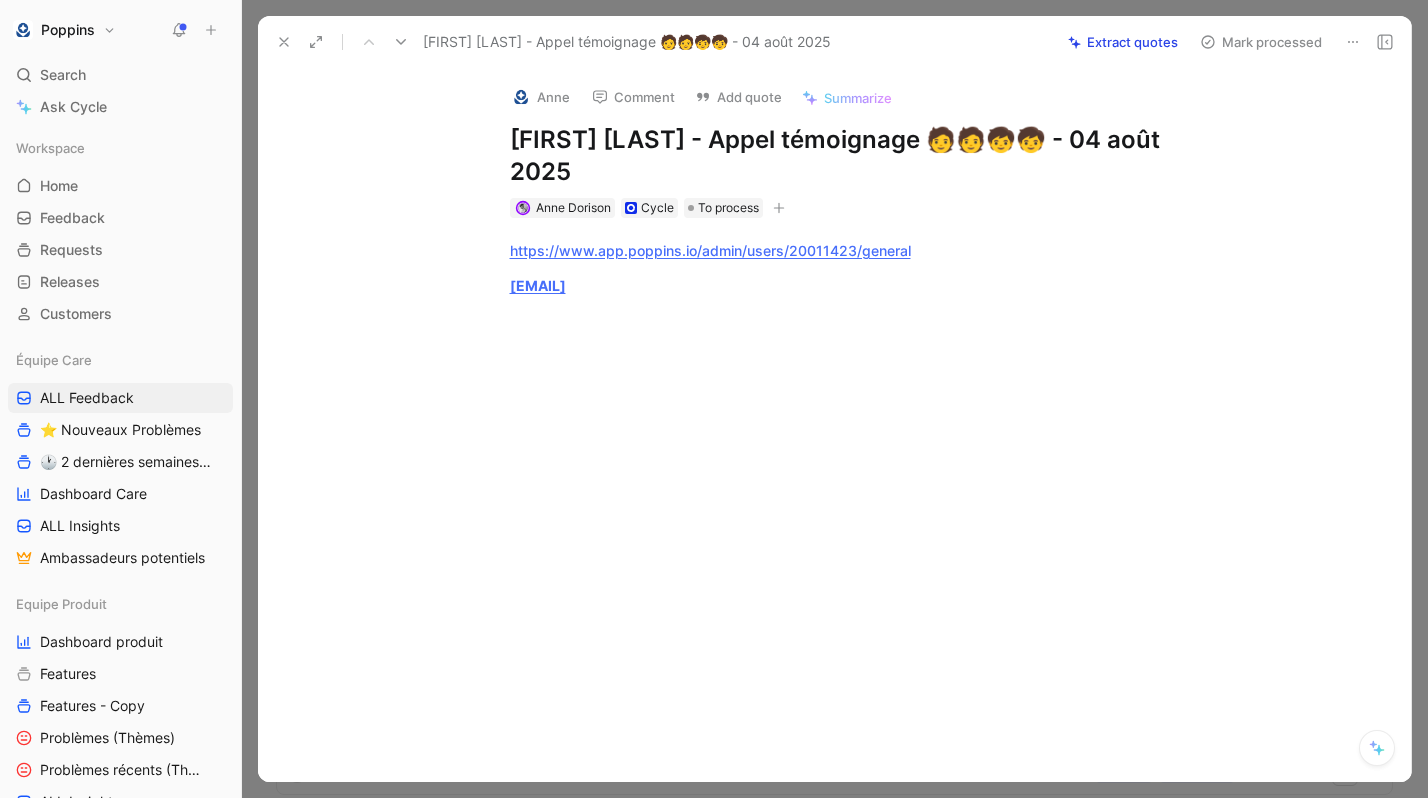 type 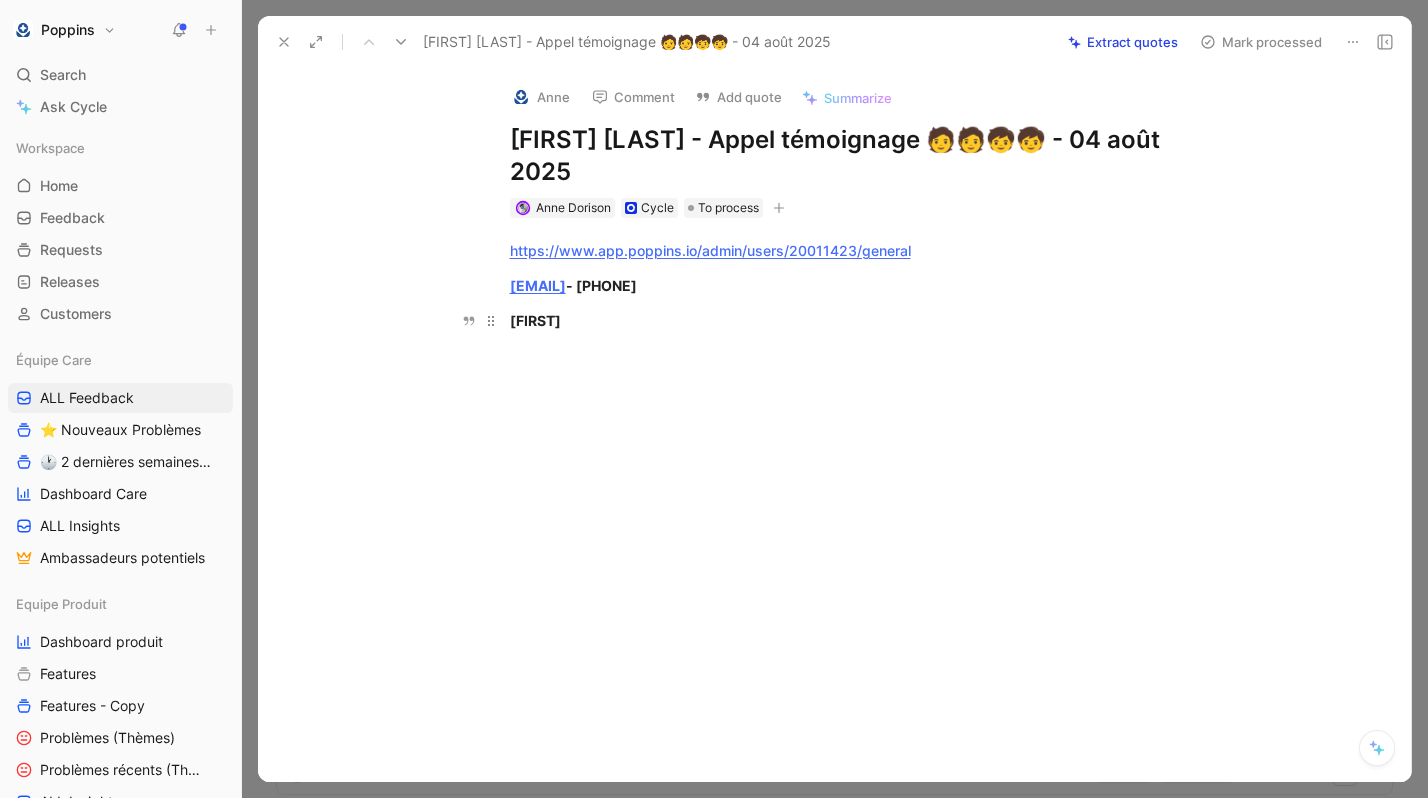 click on "[FIRST]" at bounding box center [535, 320] 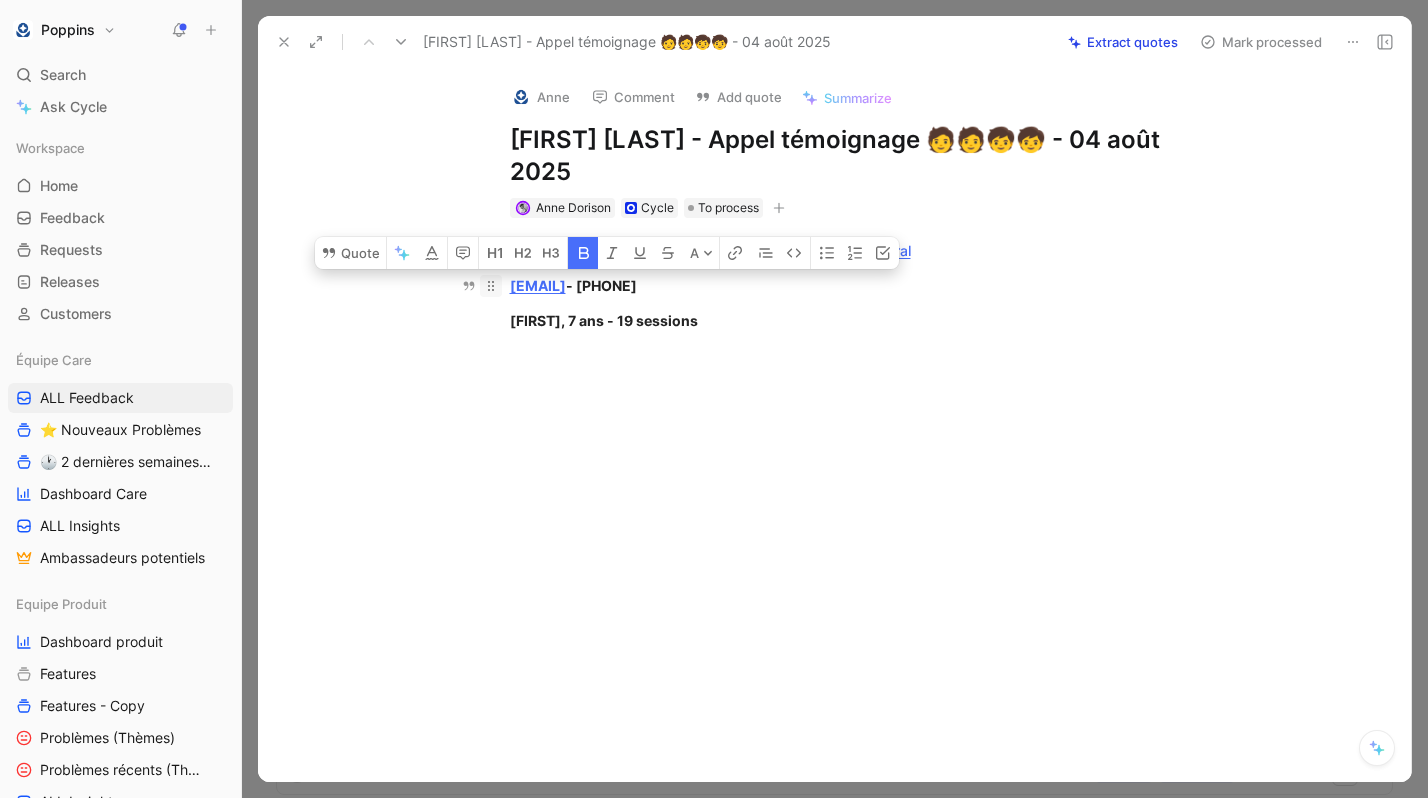 drag, startPoint x: 711, startPoint y: 290, endPoint x: 501, endPoint y: 254, distance: 213.06337 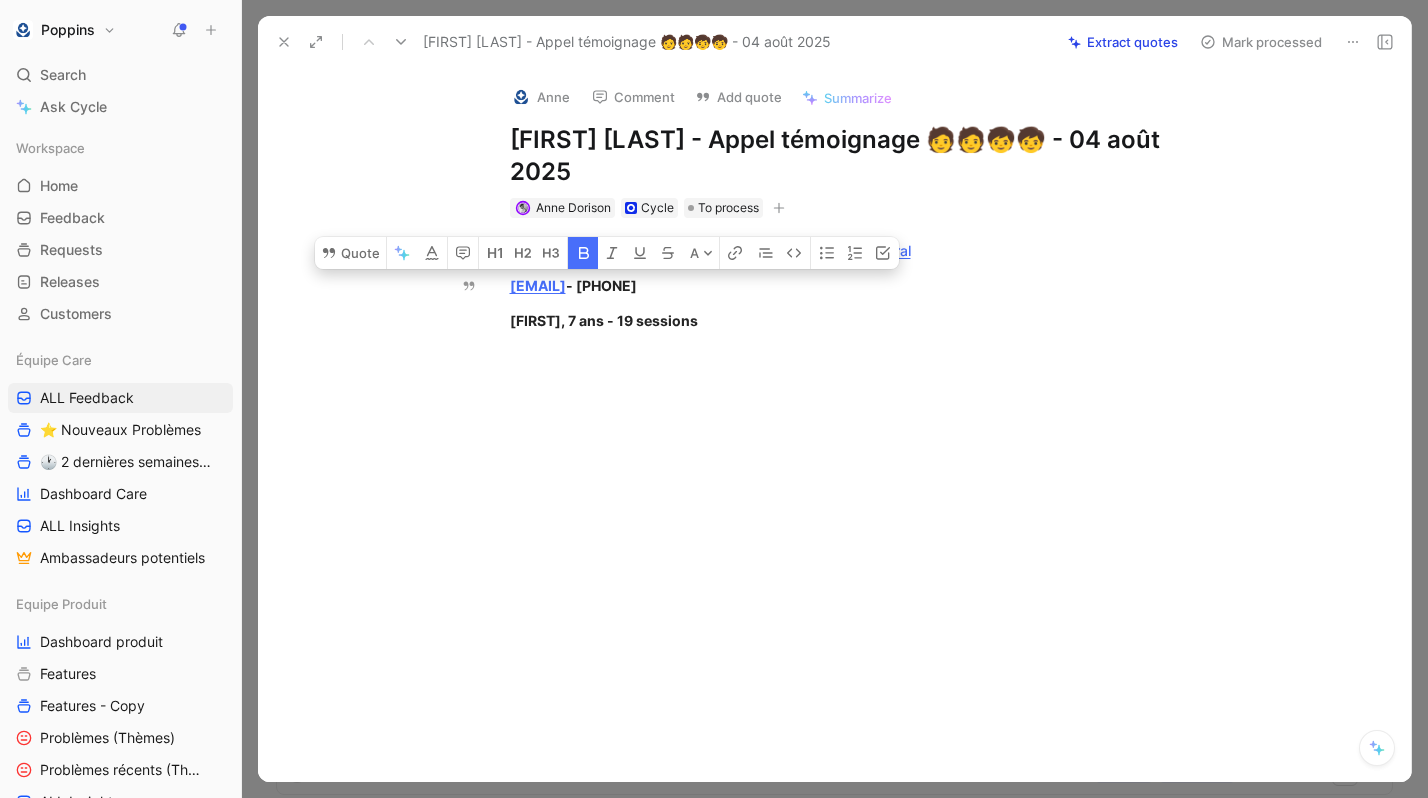 click at bounding box center (583, 253) 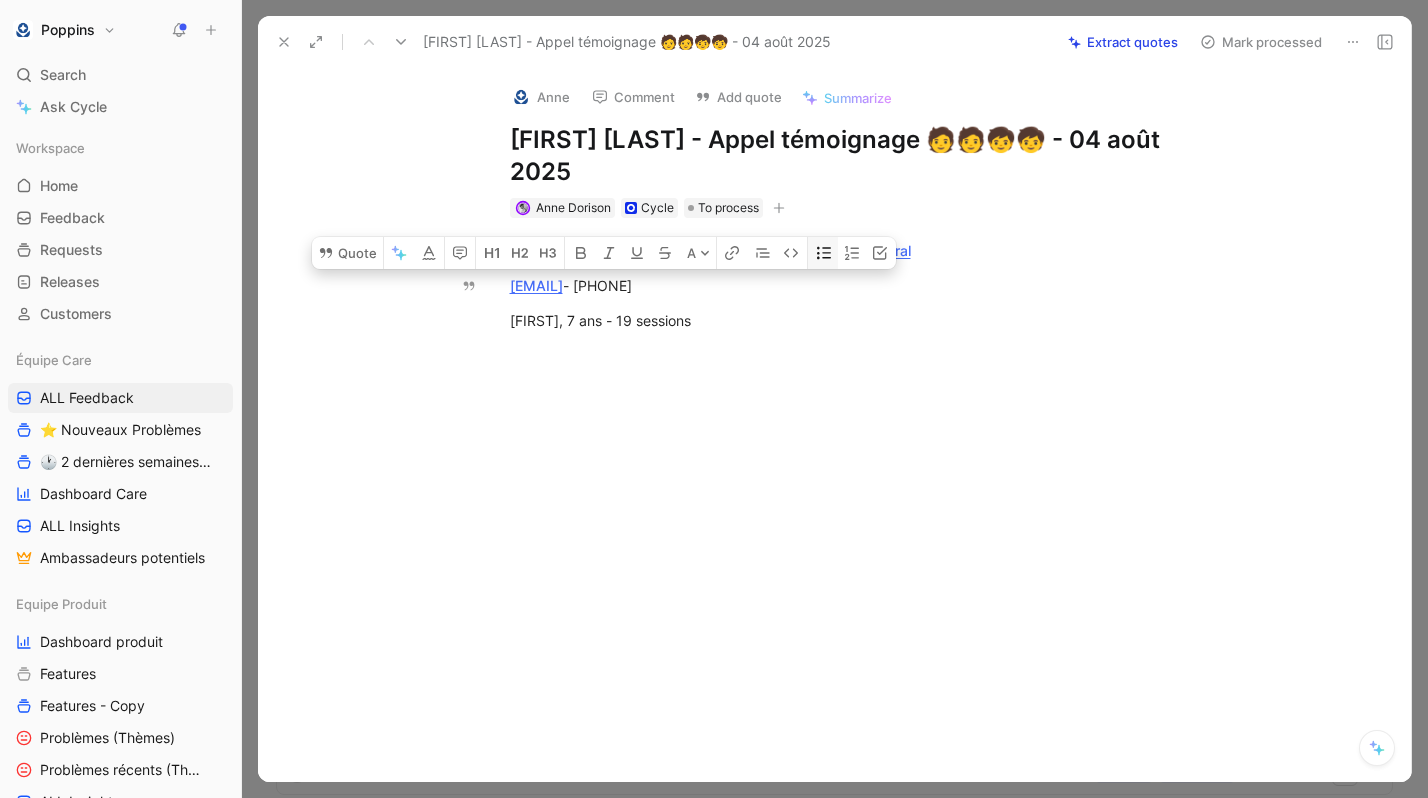 click at bounding box center [823, 253] 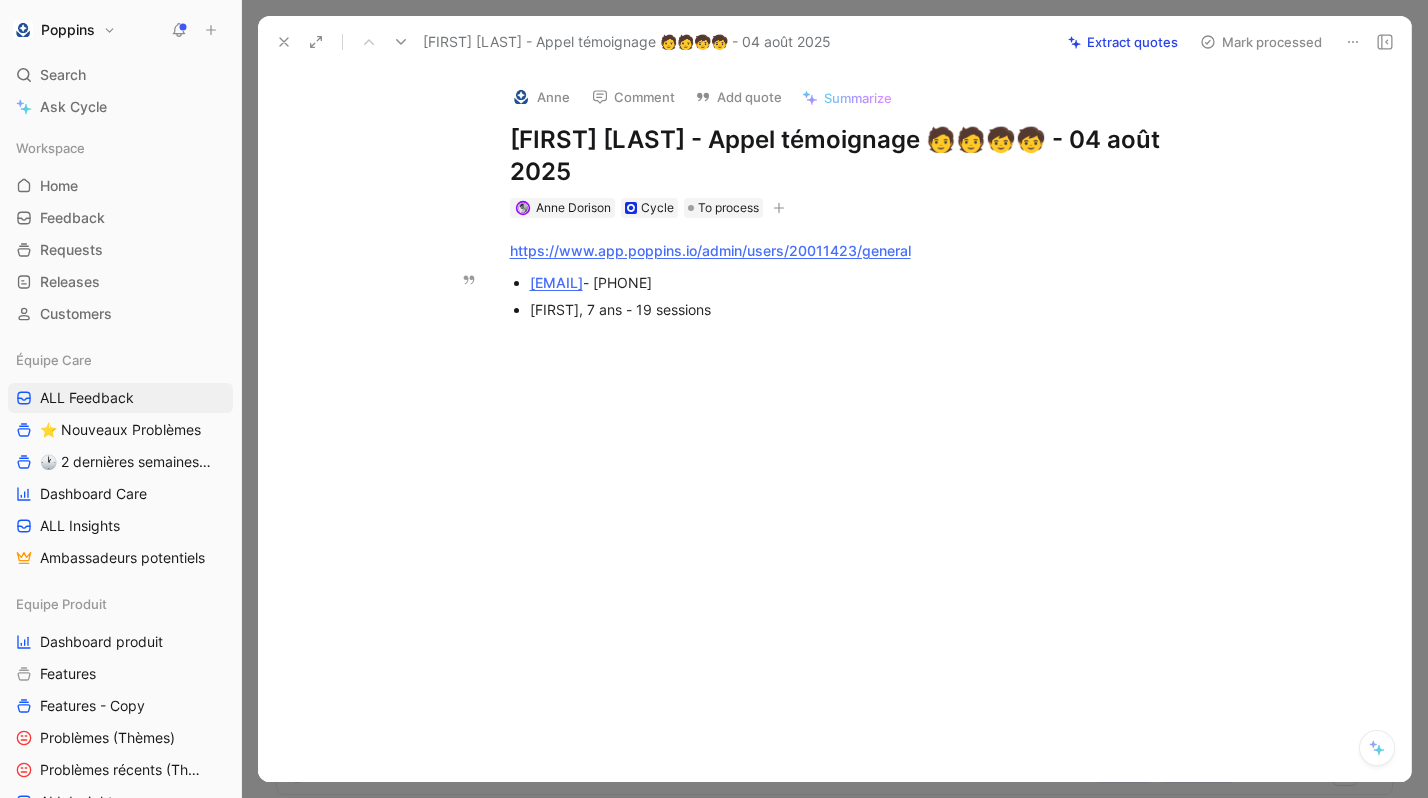 click on "[FIRST], 7 ans - 19 sessions" at bounding box center (866, 309) 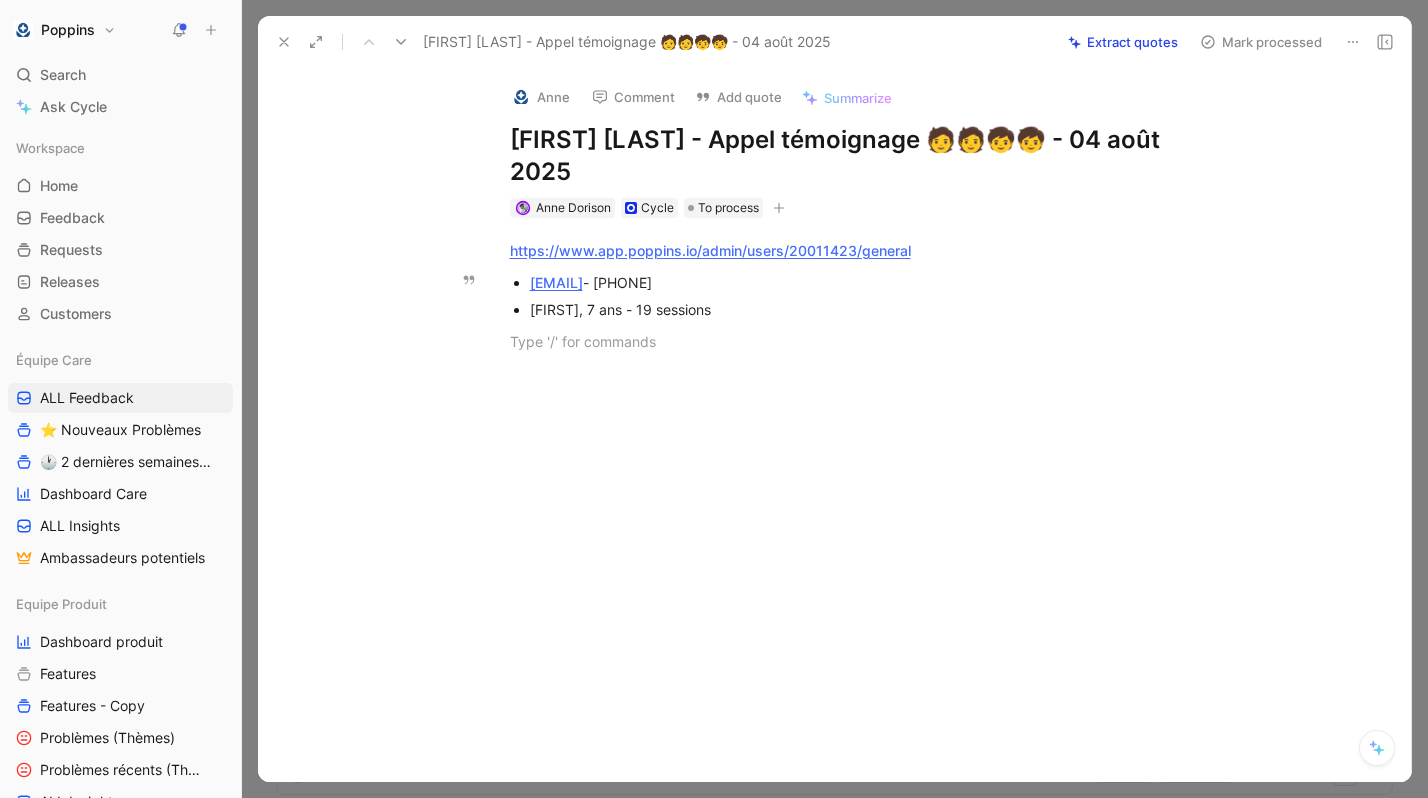 click 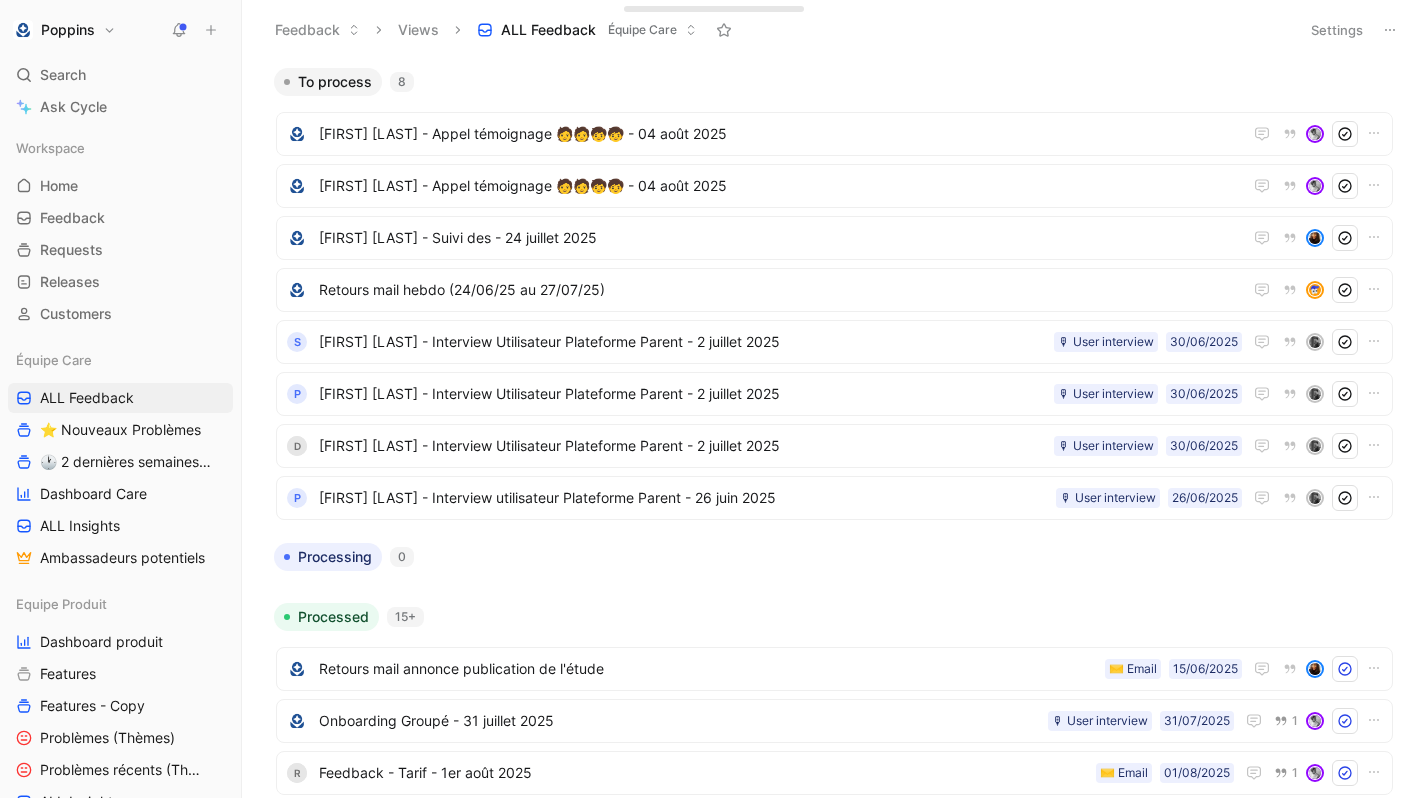 click on "[FIRST] [LAST] - Appel témoignage 🧑‍🧑‍🧒‍🧒 - 04 août 2025 [FIRST] [LAST] - Appel témoignage 🧑‍🧑‍🧒‍🧒 - 04 août 2025 [FIRST] [LAST] - Suivi des - 24 juillet 2025 Retours mail hebdo (24/06/25 au 27/07/25) S [FIRST] [LAST] - Interview Utilisateur Plateforme Parent - 2 juillet 2025 30/06/2025 🎙 User interview P [FIRST] [LAST] - Interview Utilisateur Plateforme Parent - 2 juillet 2025 30/06/2025 🎙 User interview D [FIRST] [LAST] - Interview Utilisateur Plateforme Parent - 2 juillet 2025 30/06/2025 🎙 User interview P [FIRST] [LAST] - Interview utilisateur Plateforme Parent - 26 juin 2025 26/06/2025 🎙 User interview" at bounding box center (834, 319) 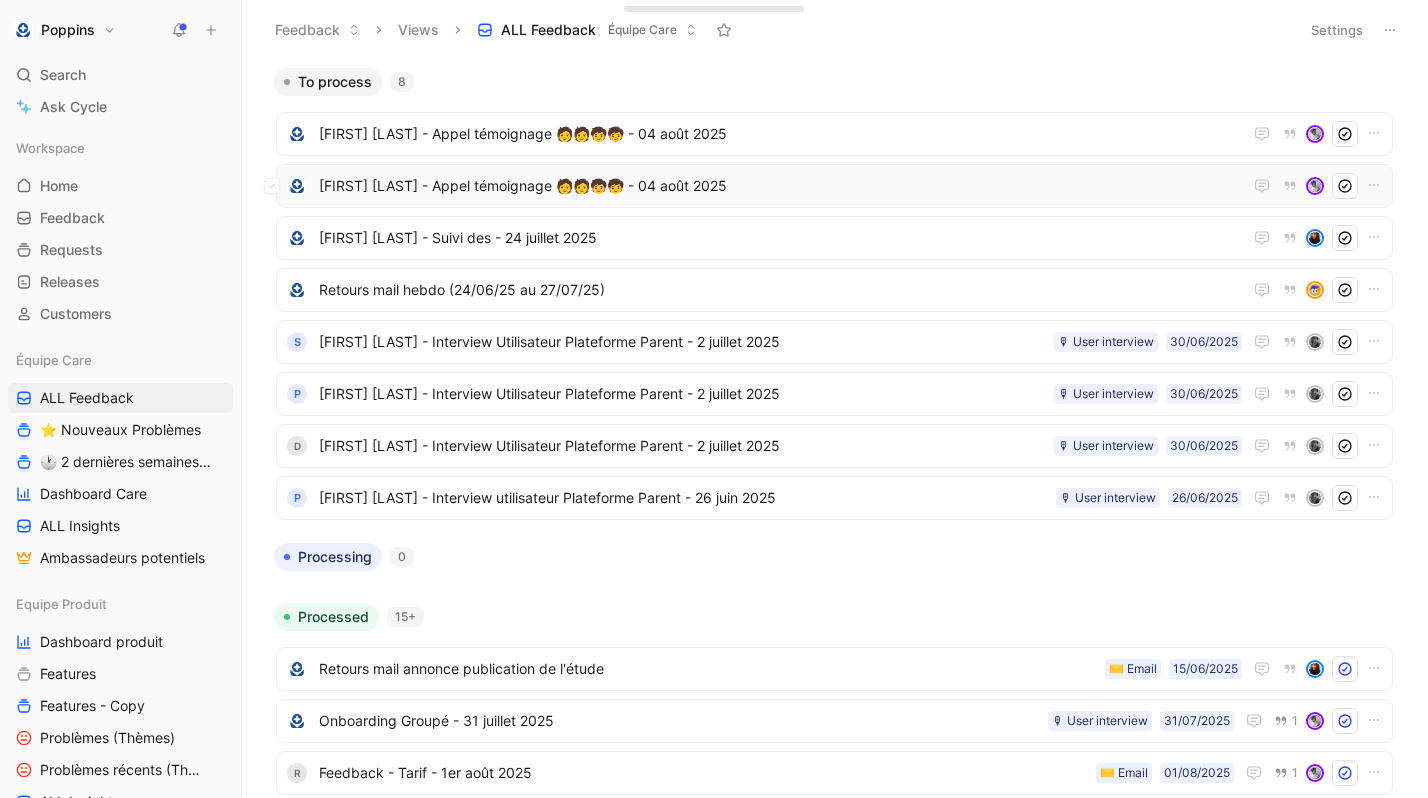 click on "[FIRST] [LAST] - Appel témoignage 🧑‍🧑‍🧒‍🧒 - 04 août 2025" at bounding box center (780, 186) 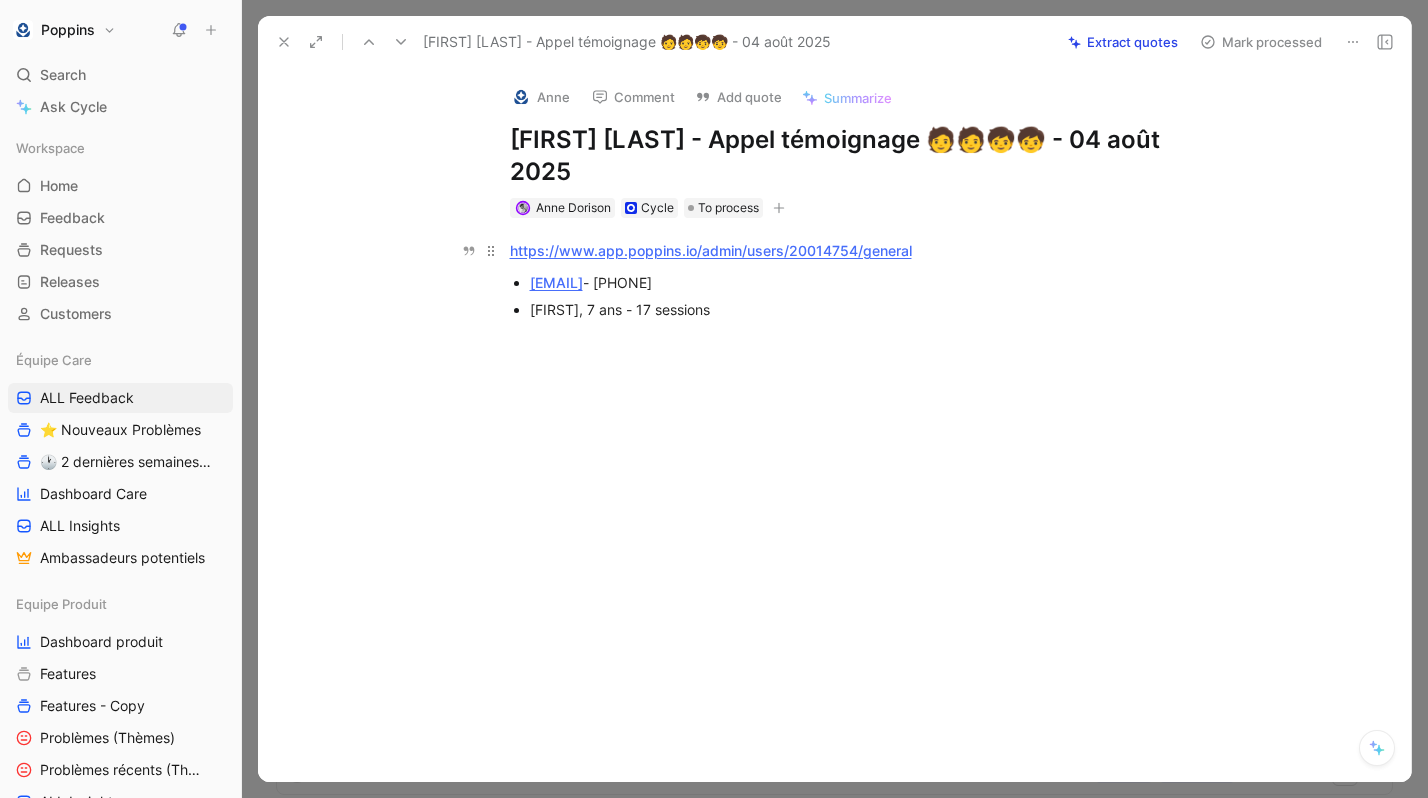 click on "https://www.app.poppins.io/admin/users/20014754/general" at bounding box center [711, 250] 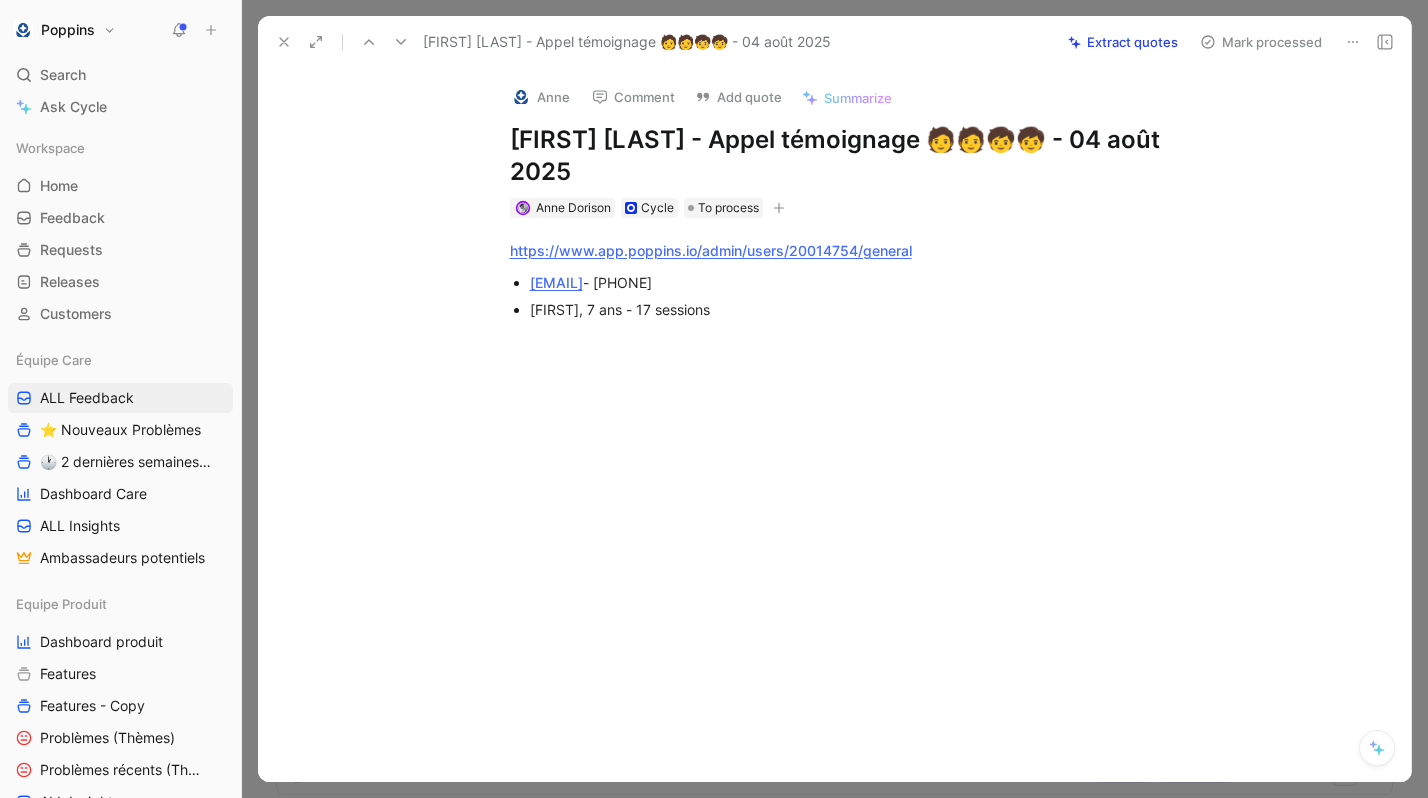 click at bounding box center [855, 493] 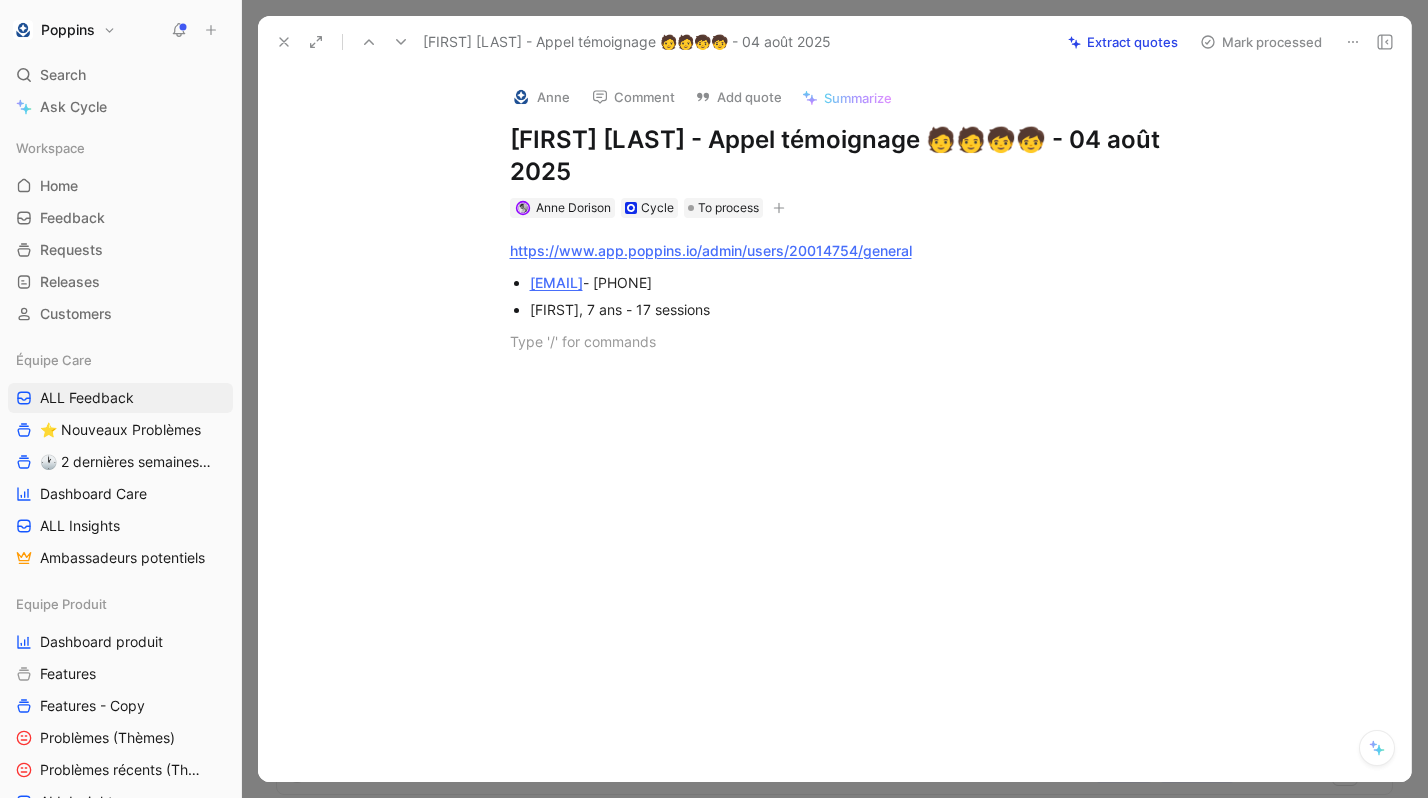 click 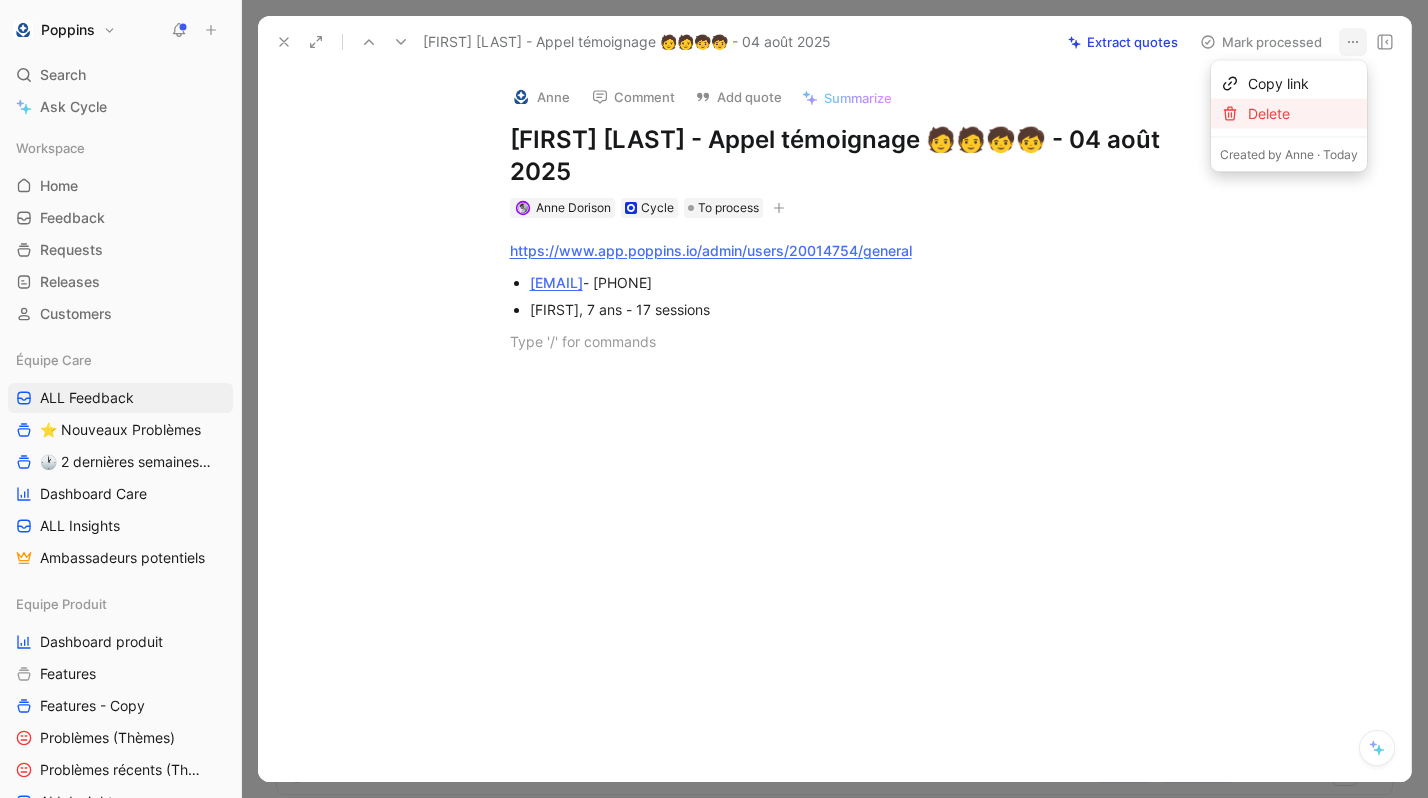 click on "Delete" at bounding box center (1303, 114) 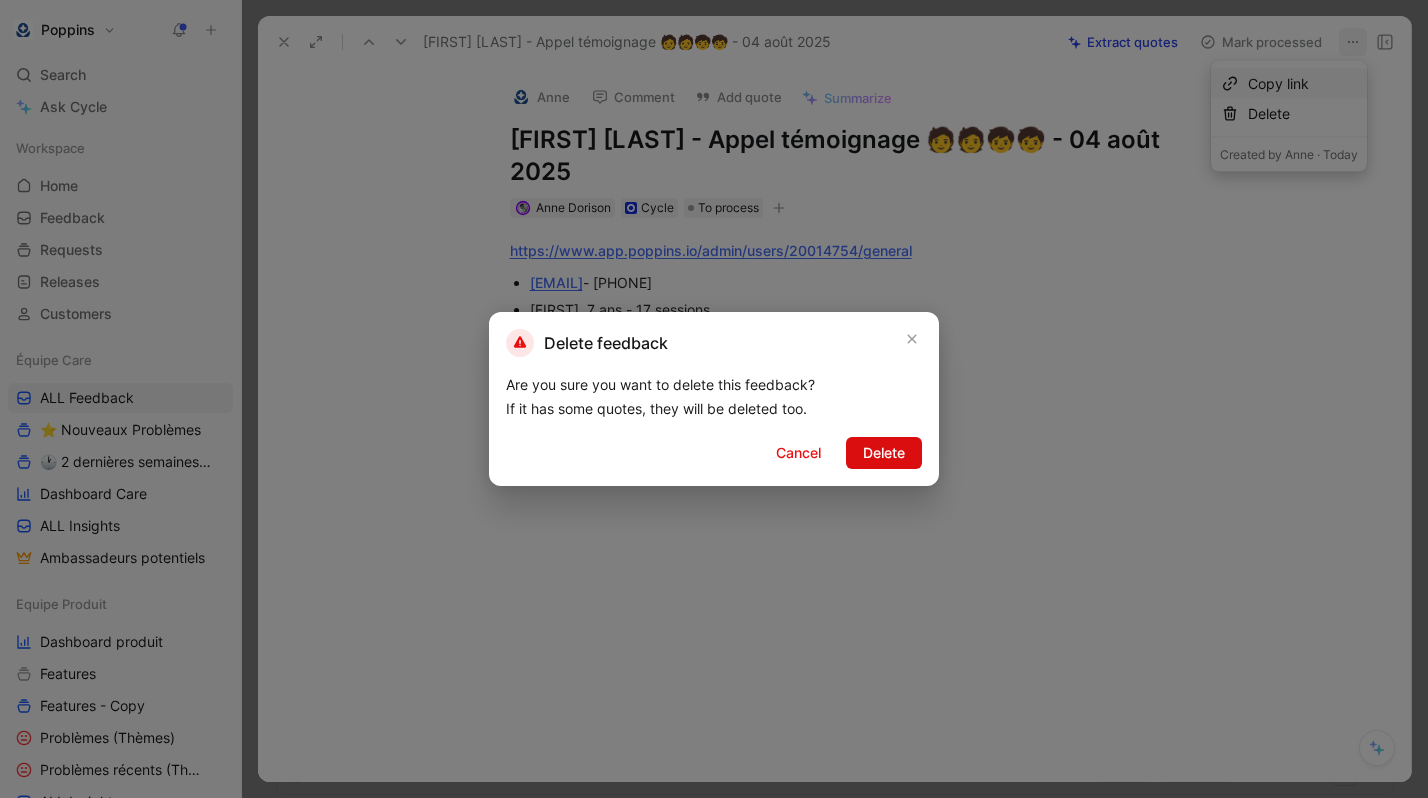 click on "Delete" at bounding box center [884, 453] 